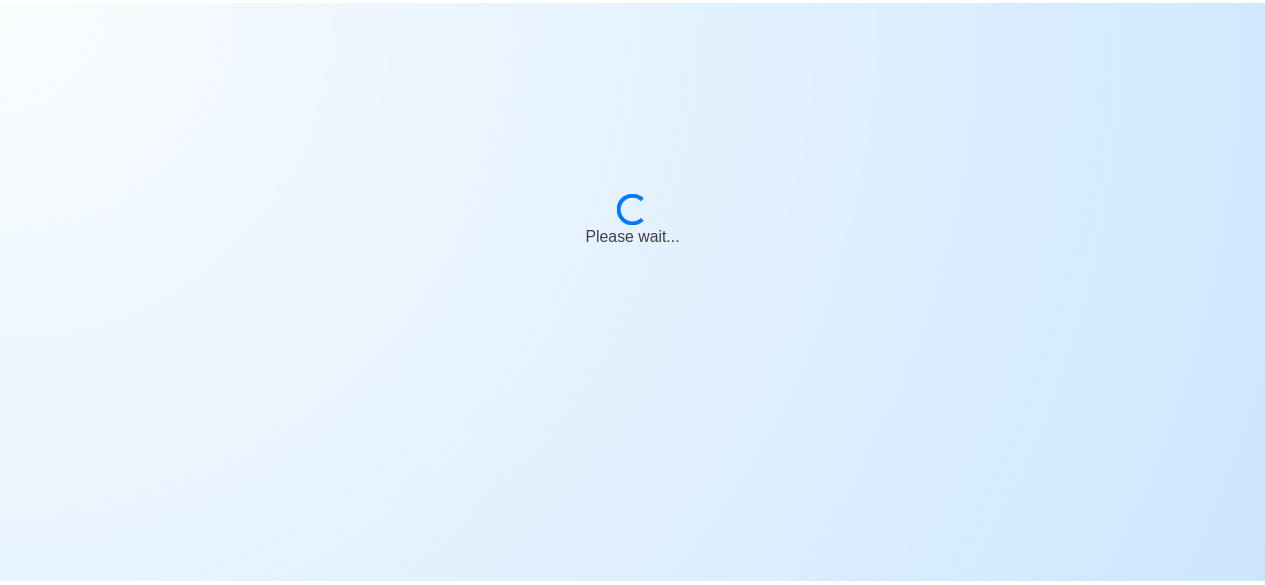 scroll, scrollTop: 0, scrollLeft: 0, axis: both 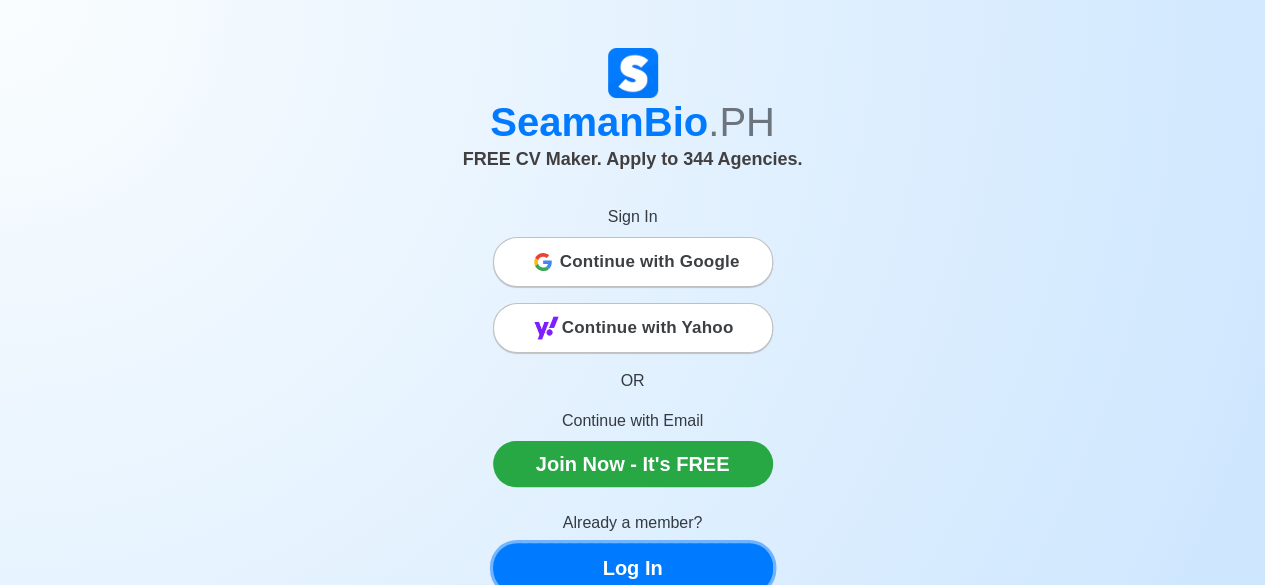 click on "Log In" at bounding box center [633, 568] 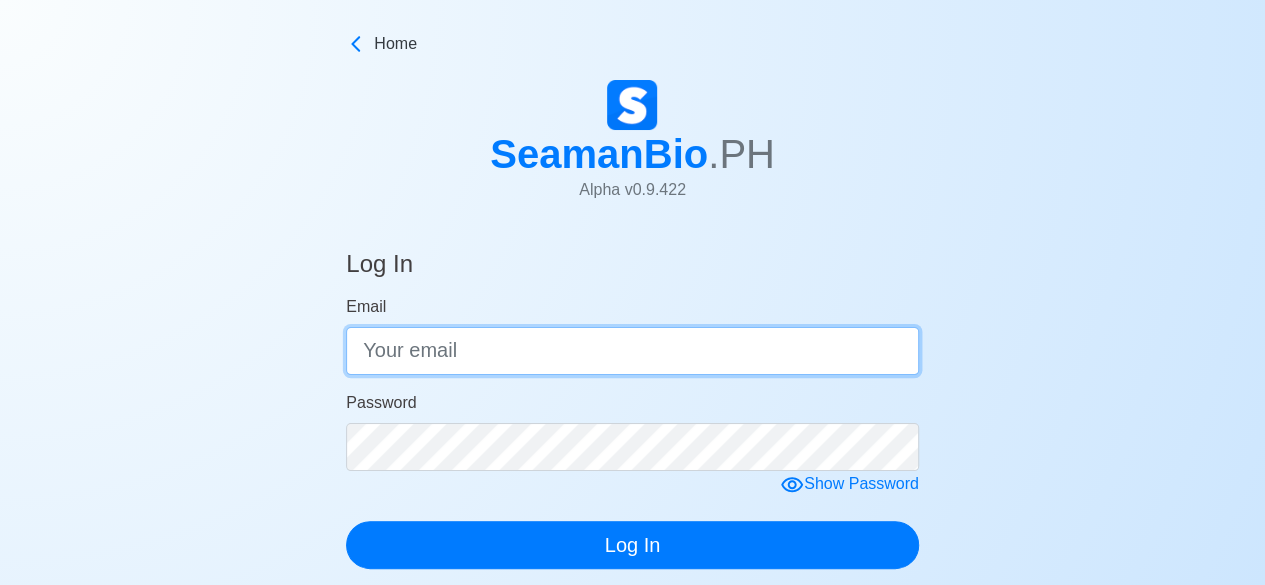 click on "Email" at bounding box center (632, 351) 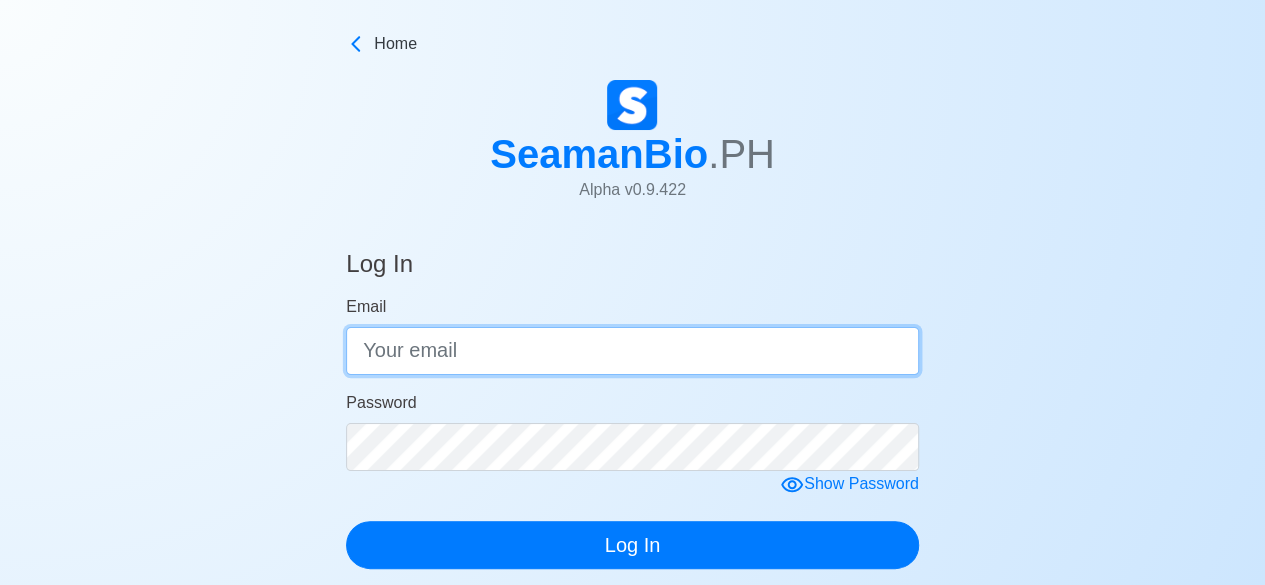 type on "[EMAIL]" 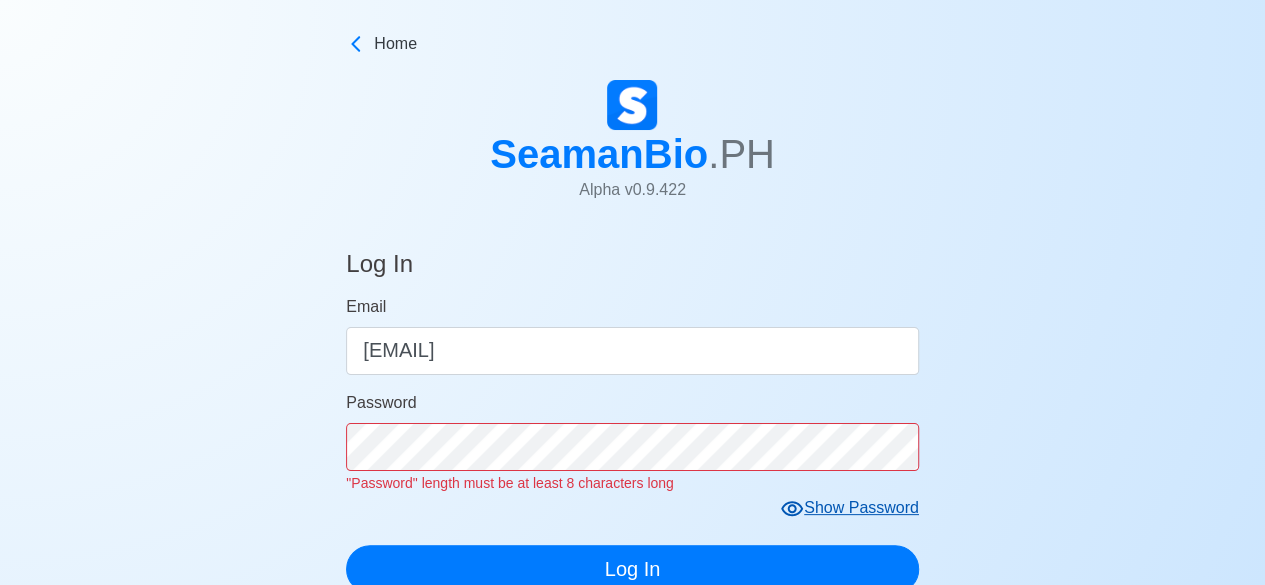 click on "Email [EMAIL] Password "Password" length must be at least 8 characters long Show Password Log In" at bounding box center [632, 444] 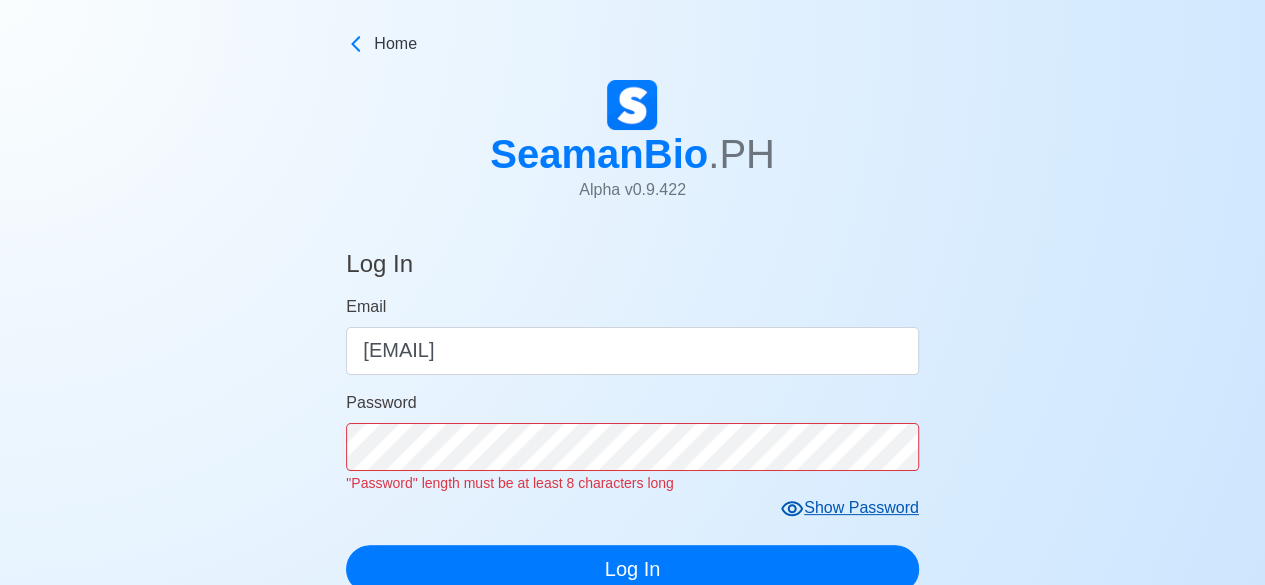 click 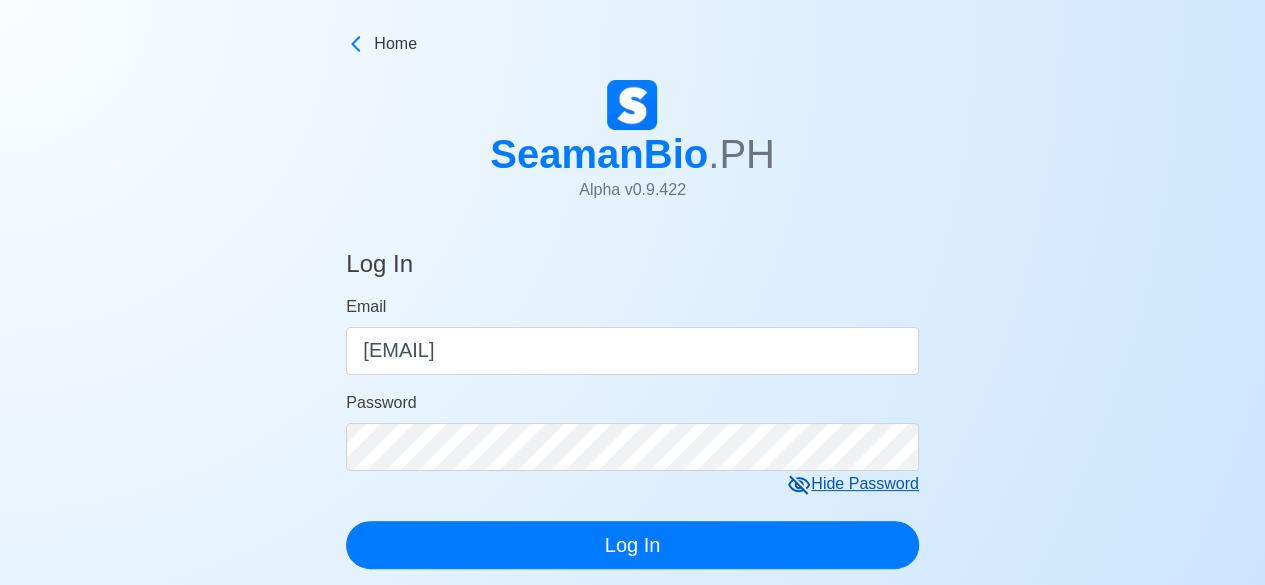 click on "andrade77.jomel@[EXAMPLE.COM]" at bounding box center (632, 432) 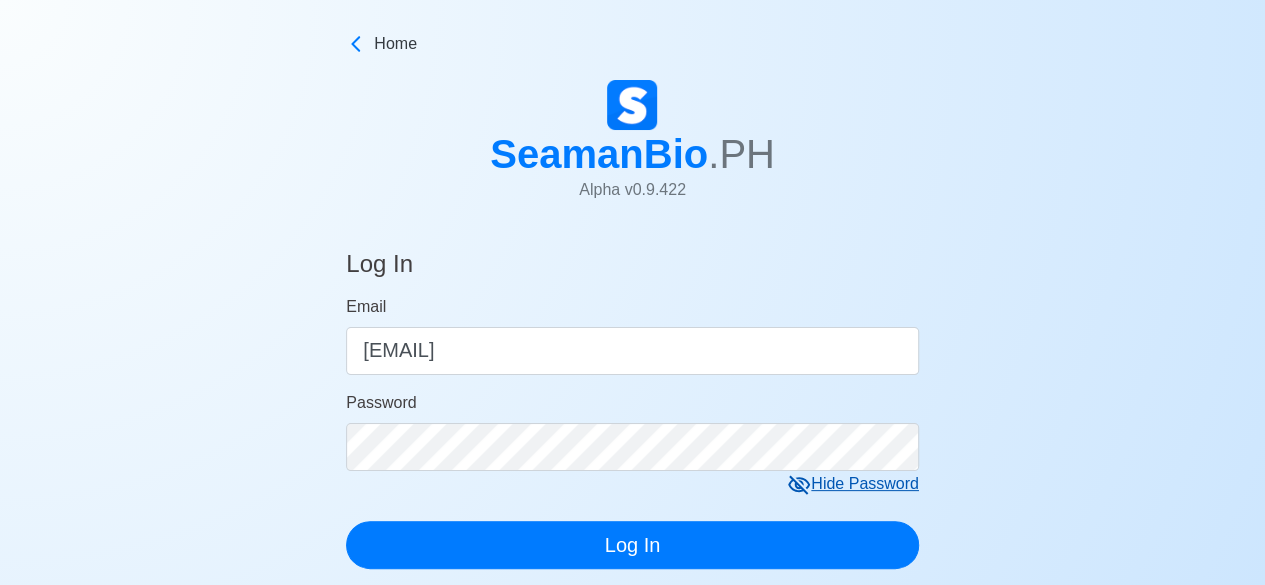 click 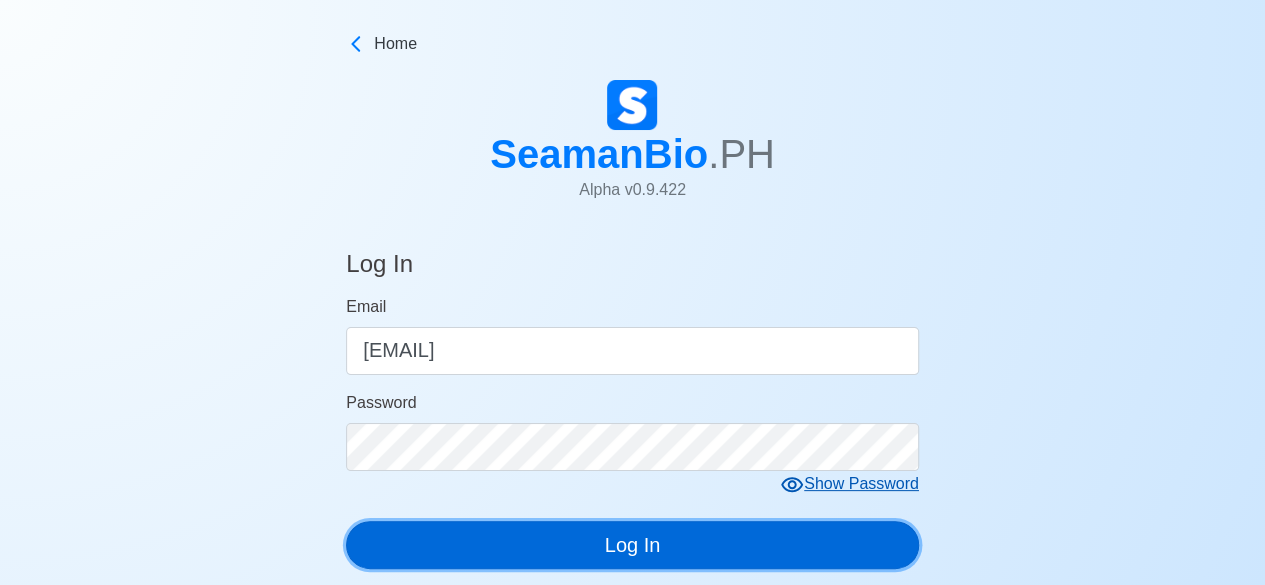 click on "Log In" at bounding box center (632, 545) 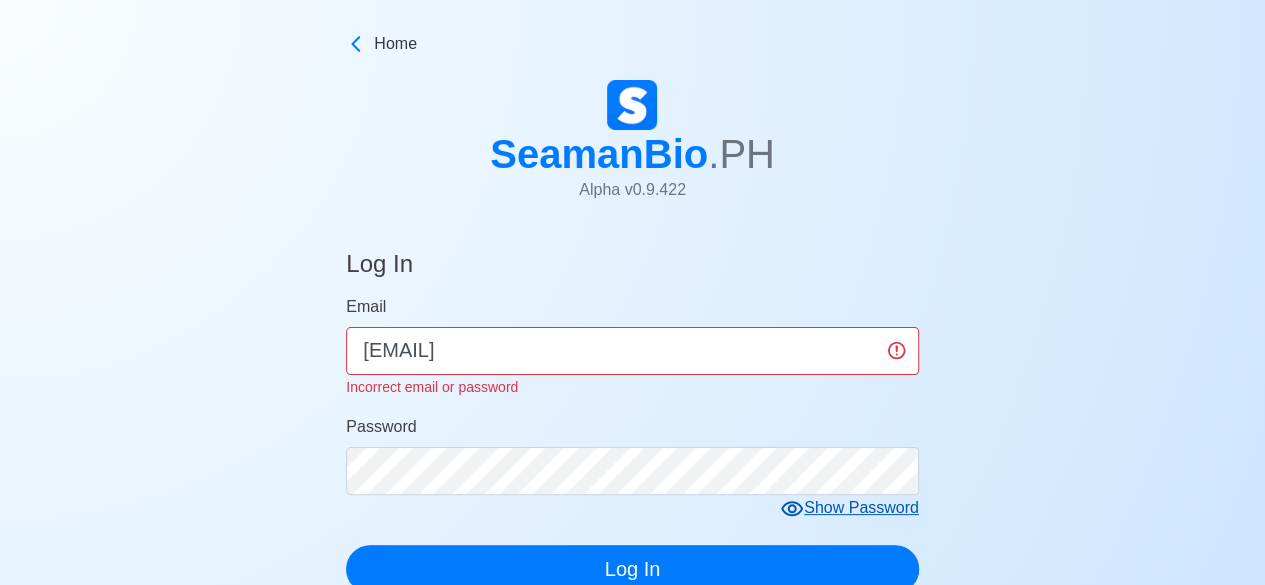 click 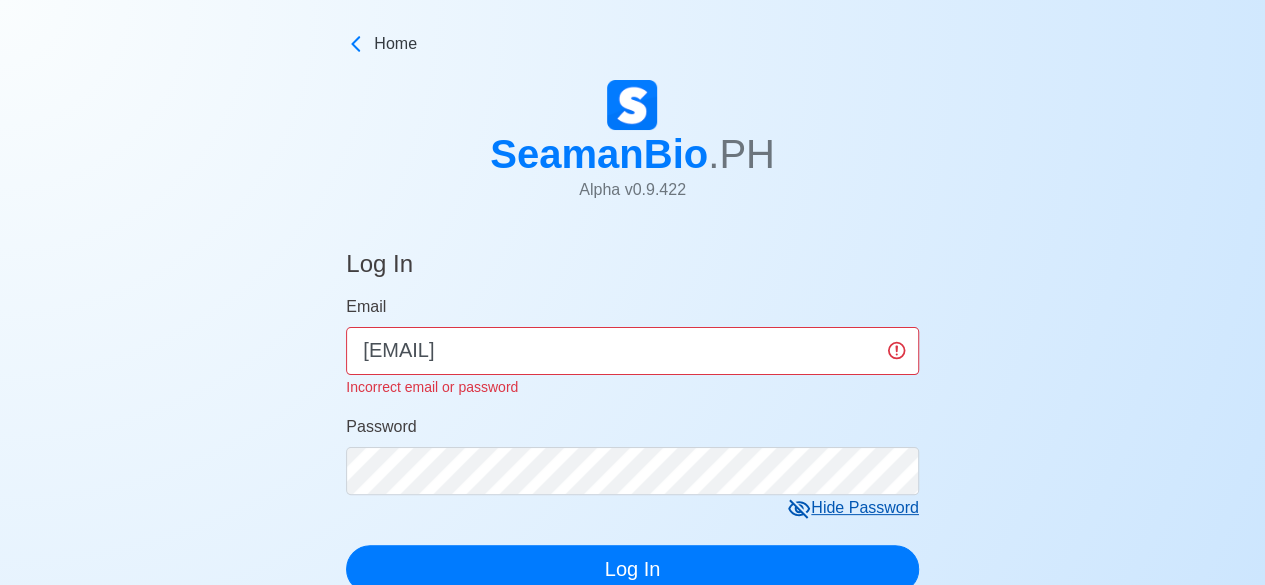 click 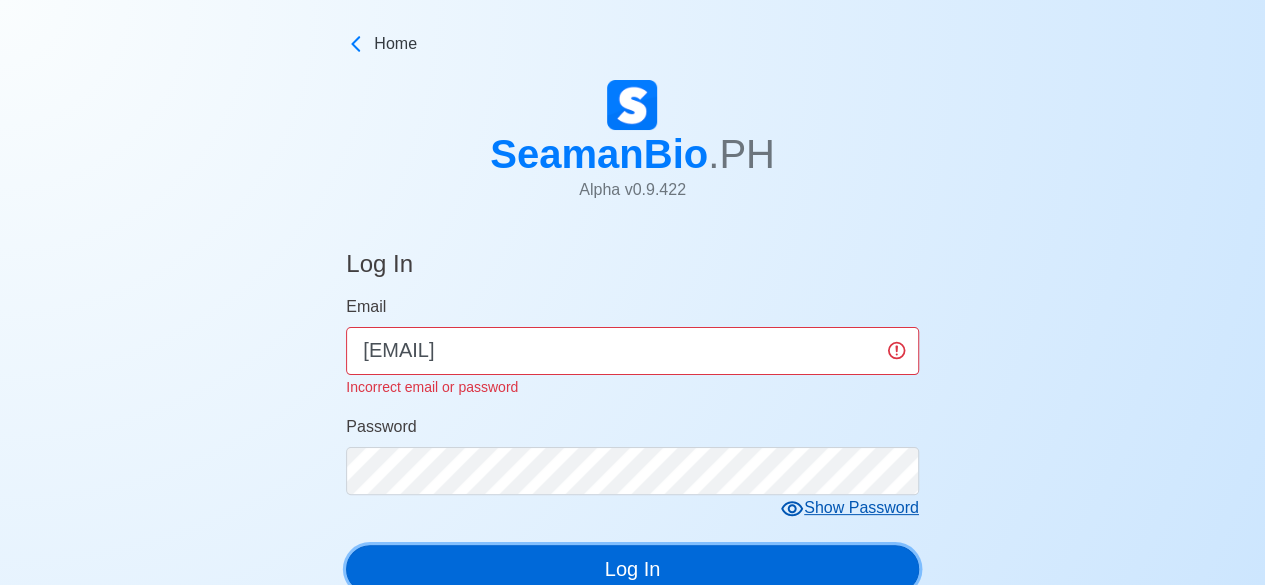 click on "Log In" at bounding box center [632, 569] 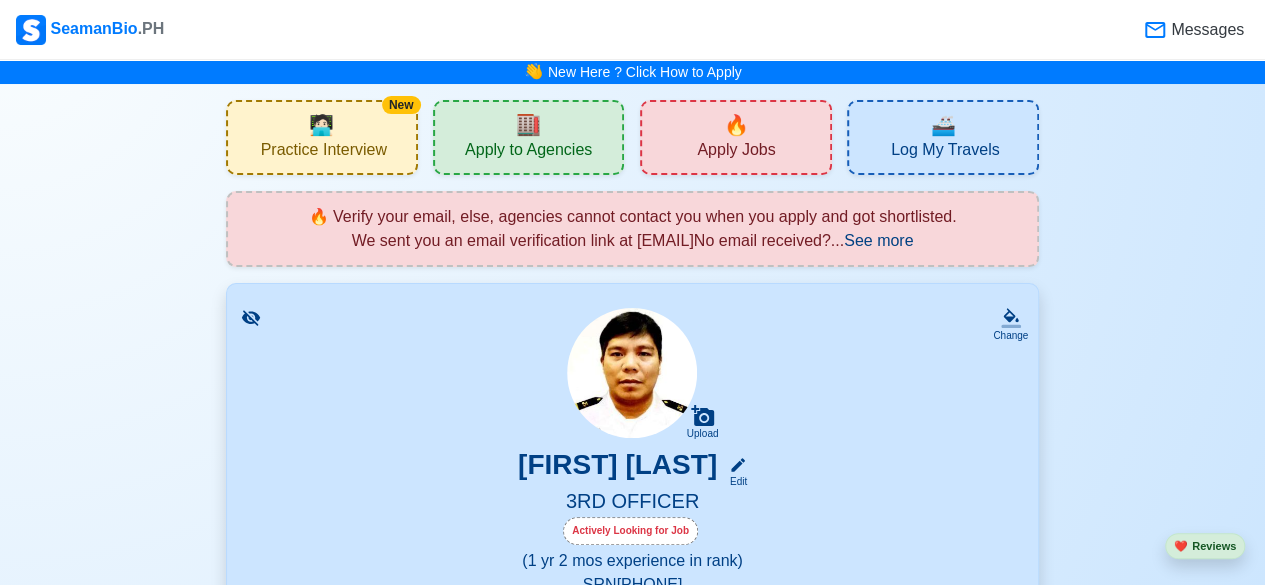 click on "Apply Jobs" at bounding box center (736, 152) 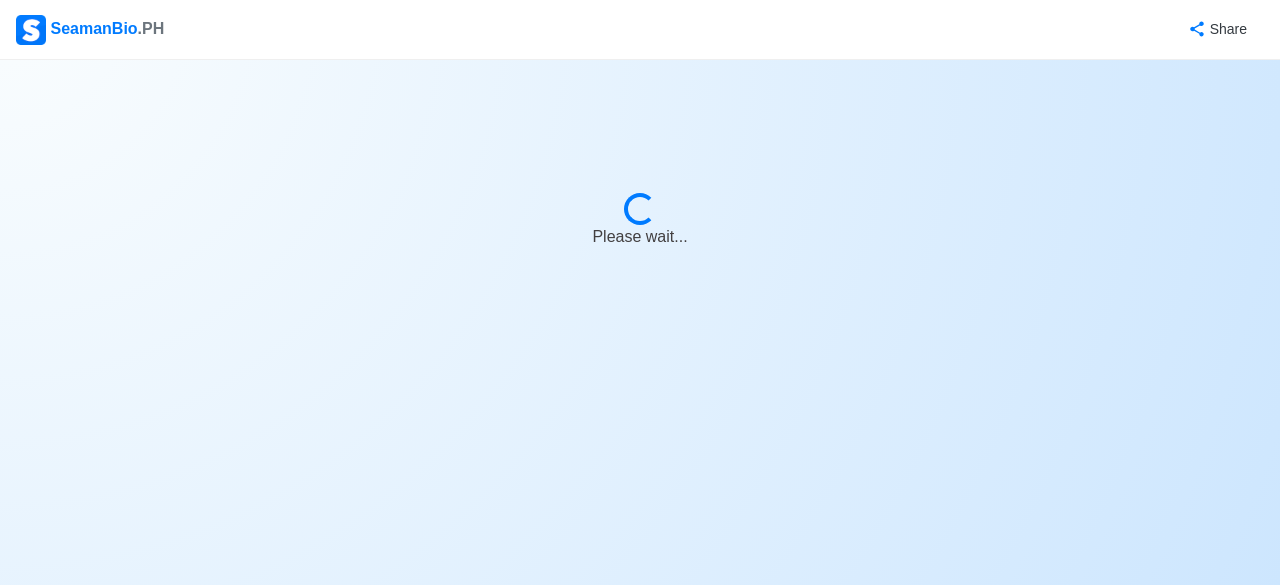 select on "3rd Officer" 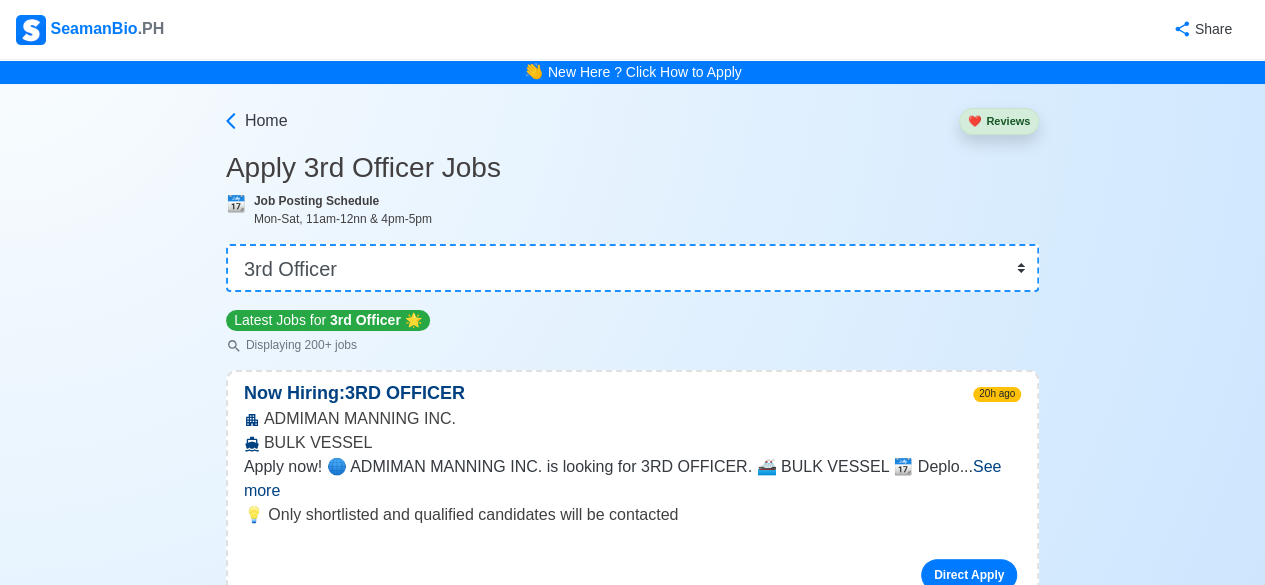 scroll, scrollTop: 512, scrollLeft: 0, axis: vertical 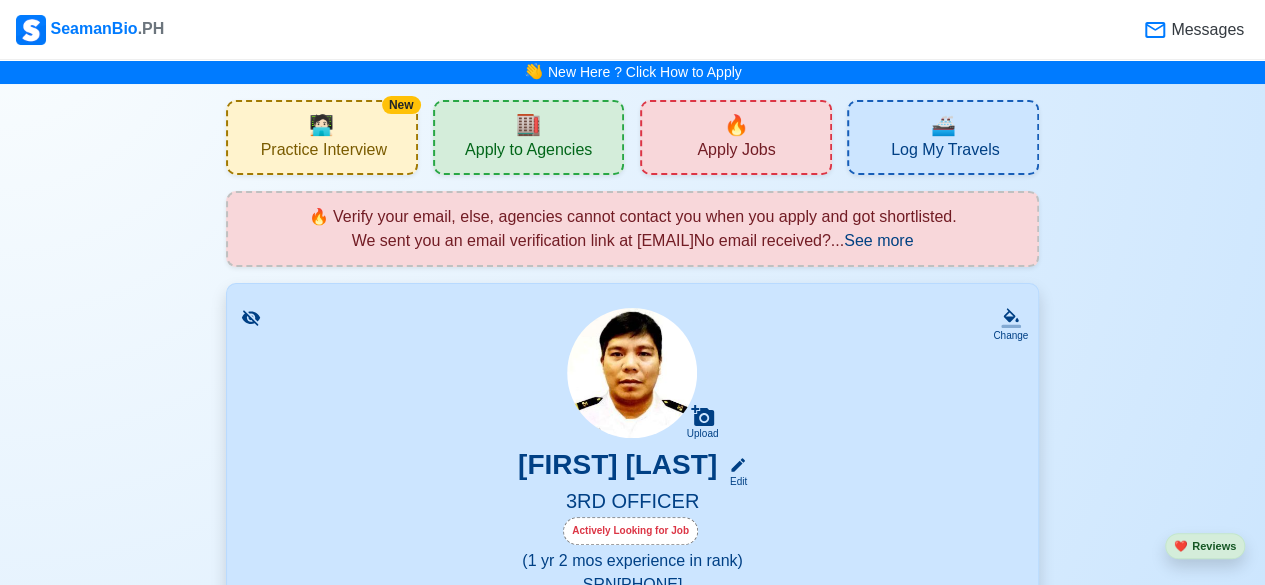 click on "🔥 Apply Jobs" at bounding box center [736, 137] 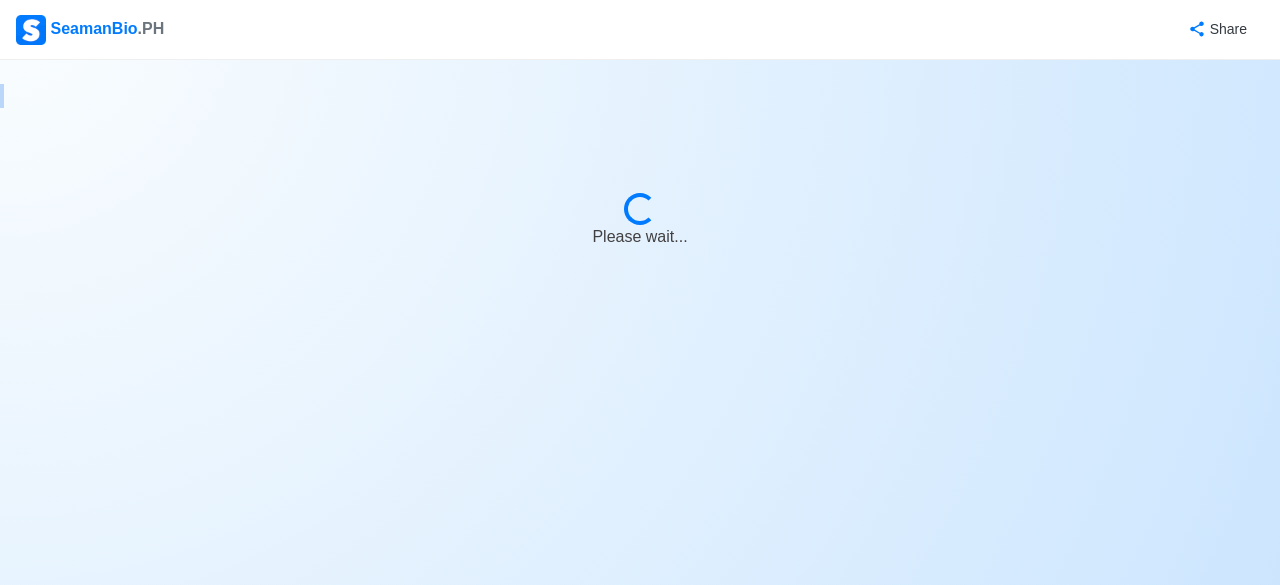 click on "SeamanBio .PH   Share Loading... Please wait..." at bounding box center (640, 292) 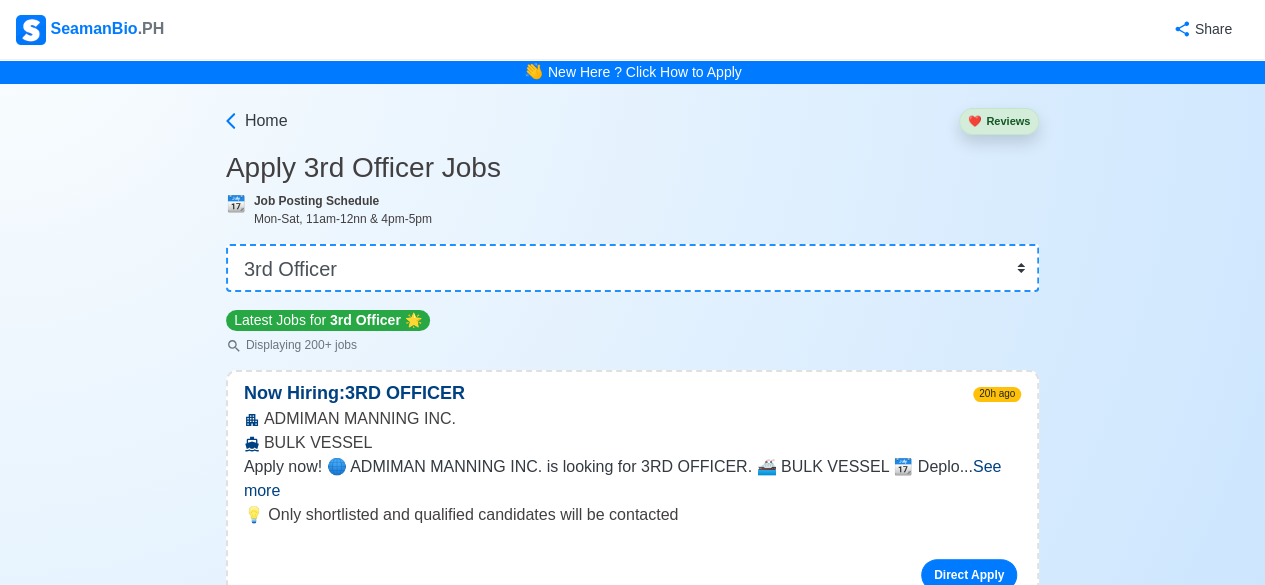 click on "❤️ Reviews" at bounding box center (999, 121) 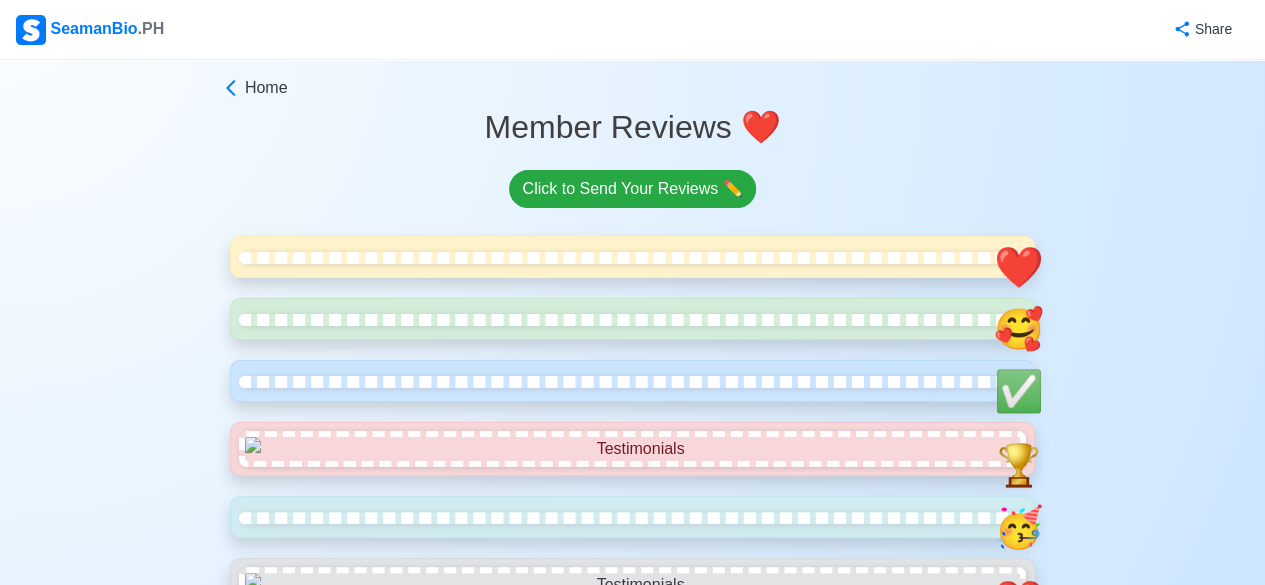 scroll, scrollTop: 512, scrollLeft: 0, axis: vertical 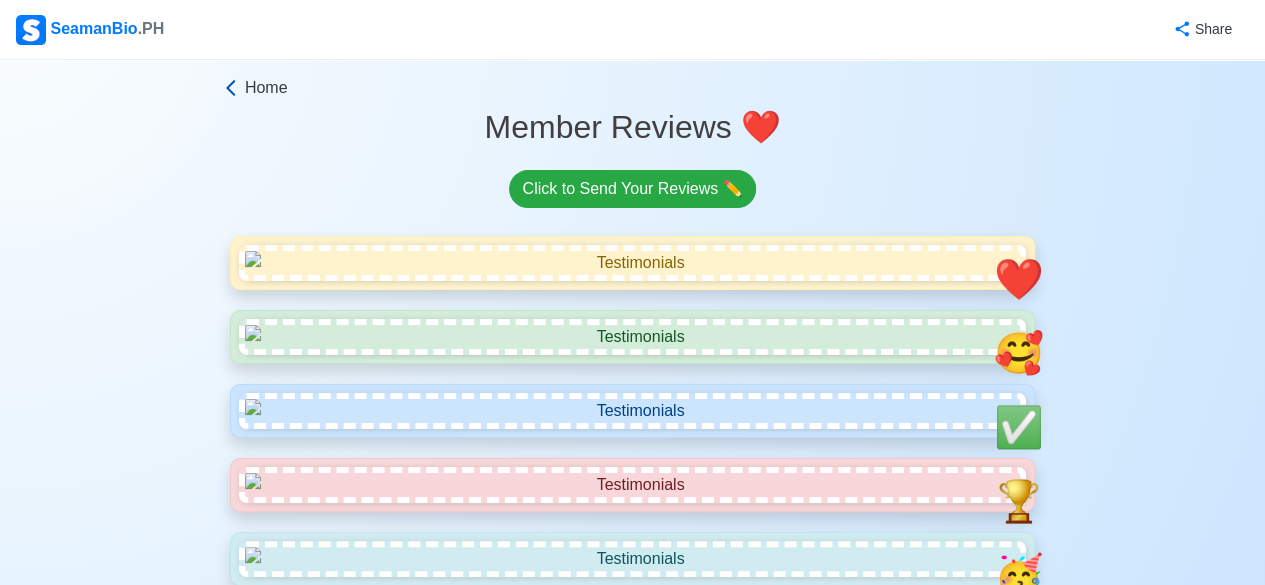 click 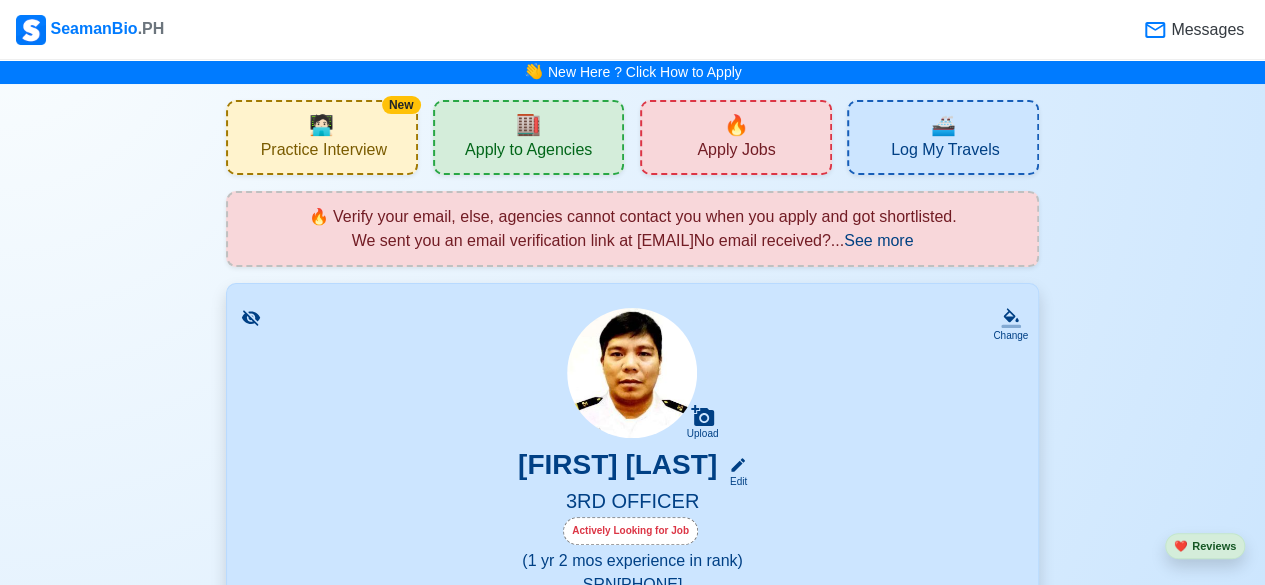 click on "🔥 Apply Jobs" at bounding box center [736, 137] 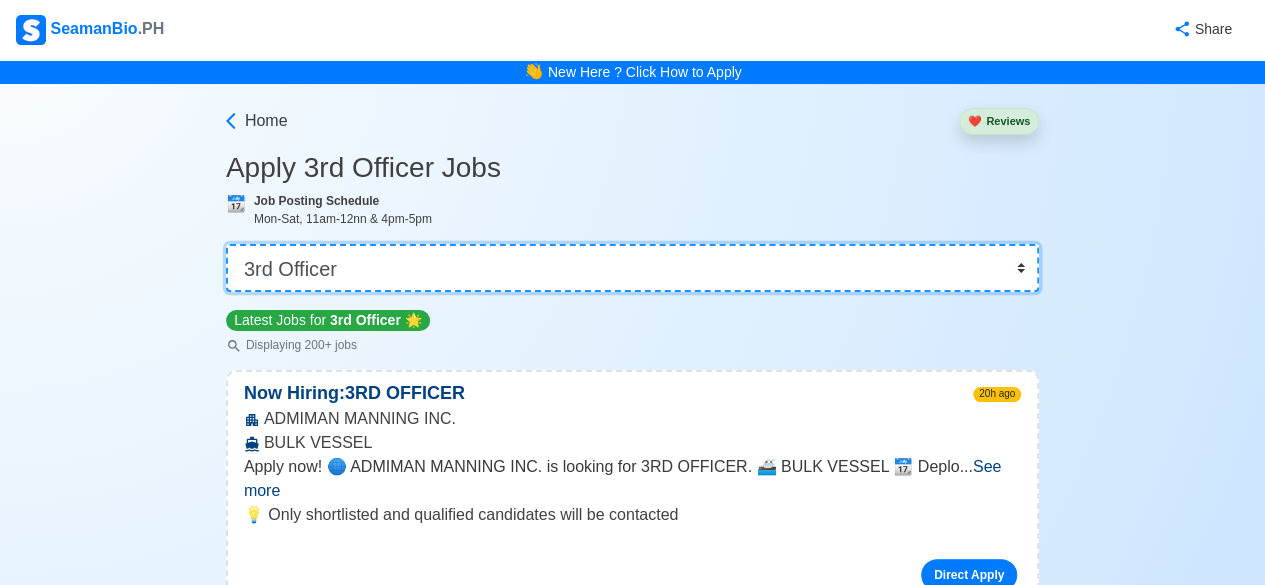 click on "👉 Select Rank or Position Master Chief Officer 2nd Officer 3rd Officer Junior Officer Chief Engineer 2nd Engineer 3rd Engineer 4th Engineer Gas Engineer Junior Engineer 1st Assistant Engineer 2nd Assistant Engineer 3rd Assistant Engineer ETO/ETR Electrician Electrical Engineer Oiler Fitter Welder Chief Cook Chef Cook Messman Wiper Rigger Ordinary Seaman Able Seaman Motorman Pumpman Bosun Cadet Reefer Mechanic Operator Repairman Painter Steward Waiter Others" at bounding box center (632, 268) 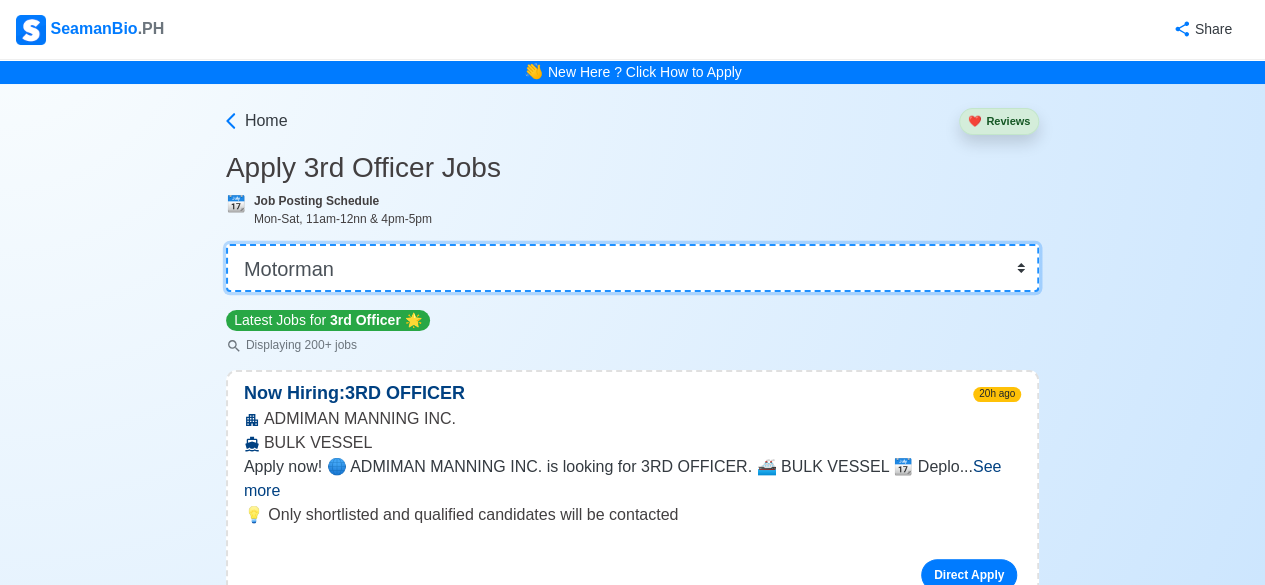 click on "👉 Select Rank or Position Master Chief Officer 2nd Officer 3rd Officer Junior Officer Chief Engineer 2nd Engineer 3rd Engineer 4th Engineer Gas Engineer Junior Engineer 1st Assistant Engineer 2nd Assistant Engineer 3rd Assistant Engineer ETO/ETR Electrician Electrical Engineer Oiler Fitter Welder Chief Cook Chef Cook Messman Wiper Rigger Ordinary Seaman Able Seaman Motorman Pumpman Bosun Cadet Reefer Mechanic Operator Repairman Painter Steward Waiter Others" at bounding box center [632, 268] 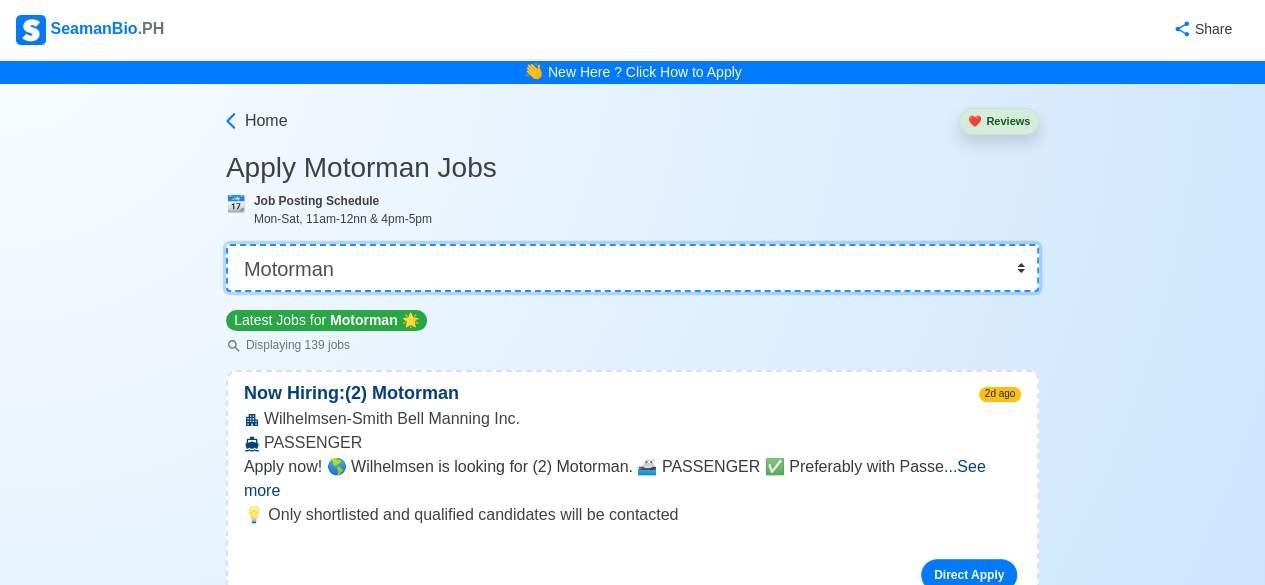 click on "👉 Select Rank or Position Master Chief Officer 2nd Officer 3rd Officer Junior Officer Chief Engineer 2nd Engineer 3rd Engineer 4th Engineer Gas Engineer Junior Engineer 1st Assistant Engineer 2nd Assistant Engineer 3rd Assistant Engineer ETO/ETR Electrician Electrical Engineer Oiler Fitter Welder Chief Cook Chef Cook Messman Wiper Rigger Ordinary Seaman Able Seaman Motorman Pumpman Bosun Cadet Reefer Mechanic Operator Repairman Painter Steward Waiter Others" at bounding box center [632, 268] 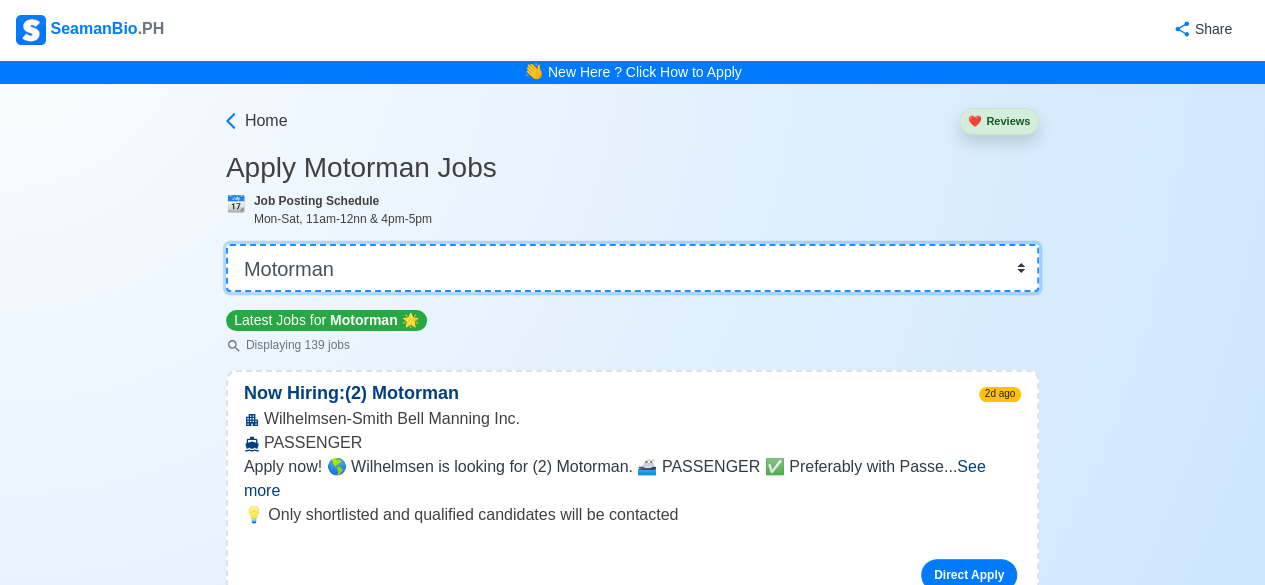 select on "Able Seaman" 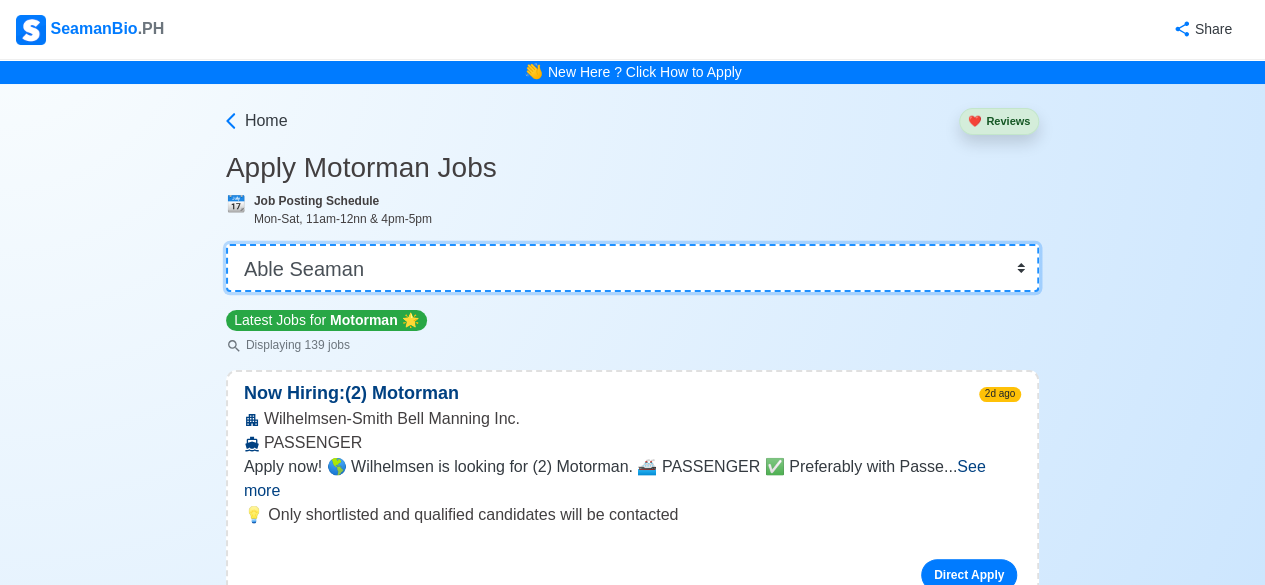 click on "👉 Select Rank or Position Master Chief Officer 2nd Officer 3rd Officer Junior Officer Chief Engineer 2nd Engineer 3rd Engineer 4th Engineer Gas Engineer Junior Engineer 1st Assistant Engineer 2nd Assistant Engineer 3rd Assistant Engineer ETO/ETR Electrician Electrical Engineer Oiler Fitter Welder Chief Cook Chef Cook Messman Wiper Rigger Ordinary Seaman Able Seaman Motorman Pumpman Bosun Cadet Reefer Mechanic Operator Repairman Painter Steward Waiter Others" at bounding box center (632, 268) 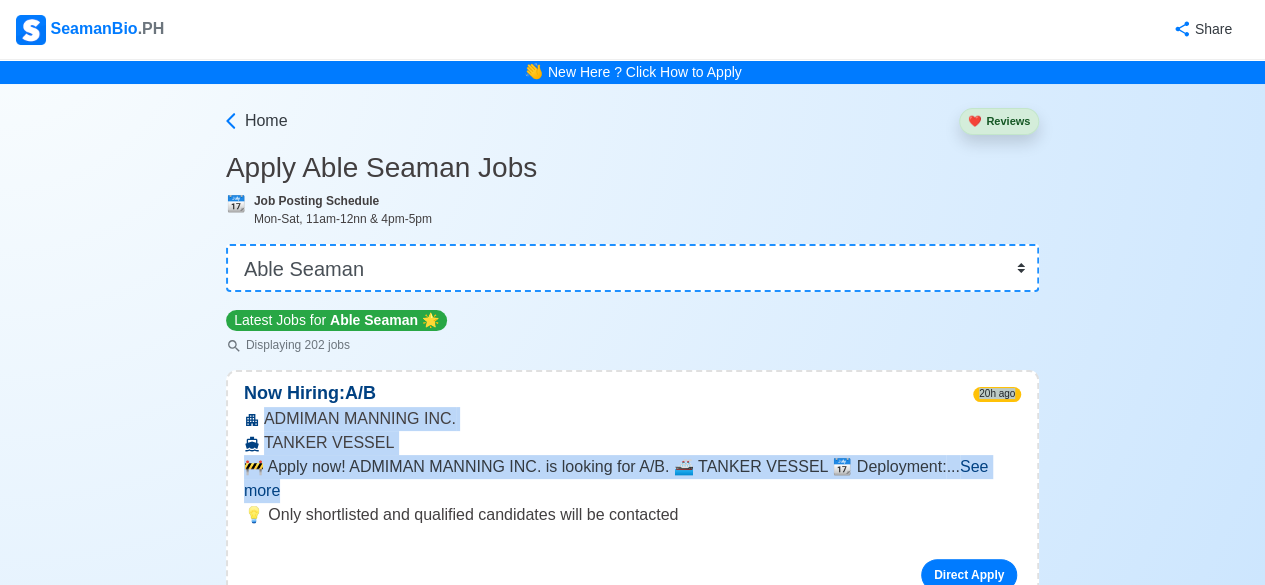 drag, startPoint x: 936, startPoint y: 315, endPoint x: 1236, endPoint y: 461, distance: 333.64053 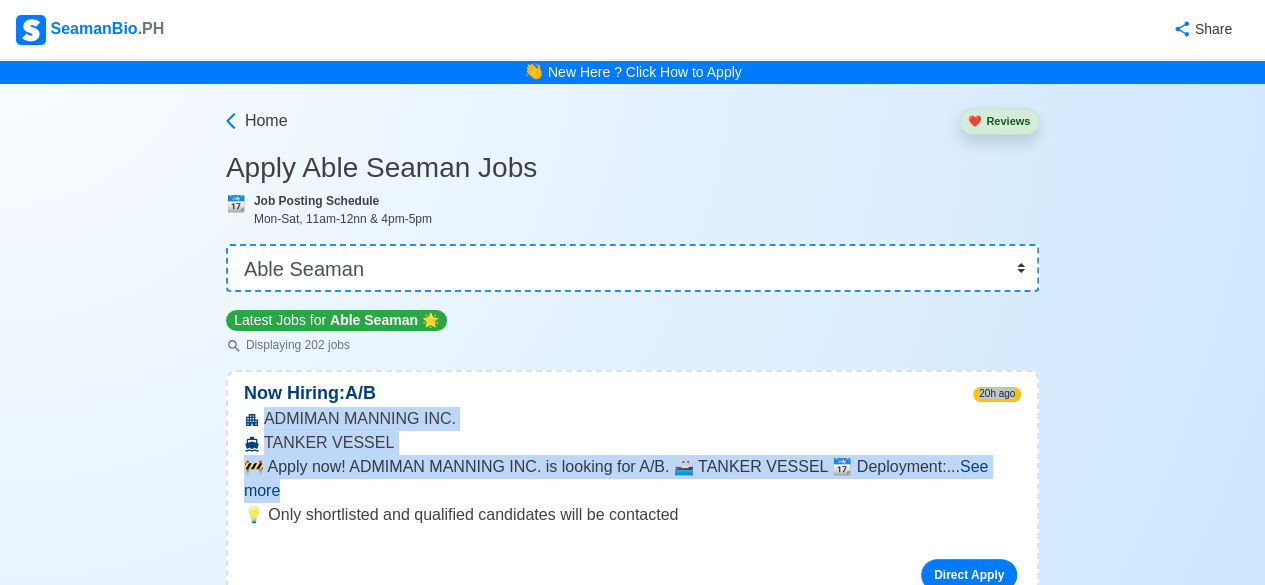 click on "Home ❤️ Reviews Apply Able Seaman Jobs 📆 Job Posting Schedule Mon-Sat, 11am-12nn & 4pm-5pm 👉 Select Rank or Position Master Chief Officer 2nd Officer 3rd Officer Junior Officer Chief Engineer 2nd Engineer 3rd Engineer 4th Engineer Gas Engineer Junior Engineer 1st Assistant Engineer 2nd Assistant Engineer 3rd Assistant Engineer ETO/ETR Electrician Electrical Engineer Oiler Fitter Welder Chief Cook Chef Cook Messman Wiper Rigger Ordinary Seaman Able Seaman Motorman Pumpman Bosun Cadet Reefer Mechanic Operator Repairman Painter Steward Waiter Others Latest Jobs for Able Seaman 🌟 Displaying 202 jobs Now Hiring: A/B 20h ago ADMIMAN MANNING INC. TANKER VESSEL 🚧 Apply now! ADMIMAN MANNING INC. is looking for A/B. 🚢 TANKER VESSEL 📆 Deployment: ... See more ... See more 💡 Only shortlisted and qualified candidates will be contacted Direct Apply Now Hiring: AB 20h ago JJ OFFSHORE SERVICES, INC. AHTS ... See more ... See more Direct Apply Now Hiring: ABLE SEAMAN 20h ago ..." at bounding box center (632, 25520) 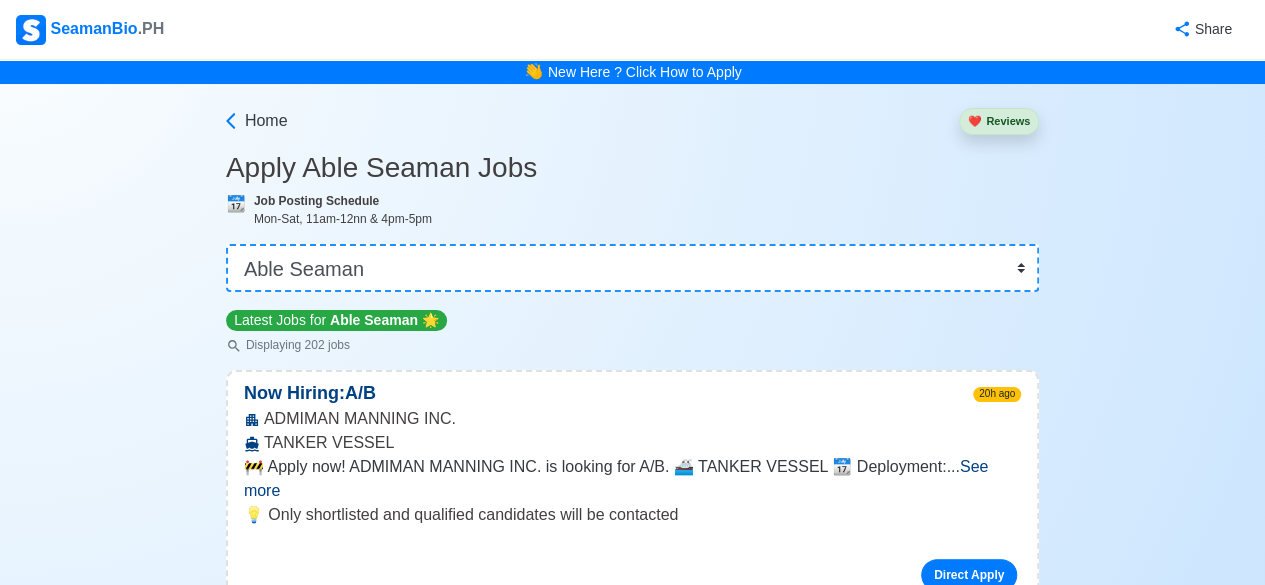 click on "Home ❤️ Reviews Apply Able Seaman Jobs 📆 Job Posting Schedule Mon-Sat, 11am-12nn & 4pm-5pm 👉 Select Rank or Position Master Chief Officer 2nd Officer 3rd Officer Junior Officer Chief Engineer 2nd Engineer 3rd Engineer 4th Engineer Gas Engineer Junior Engineer 1st Assistant Engineer 2nd Assistant Engineer 3rd Assistant Engineer ETO/ETR Electrician Electrical Engineer Oiler Fitter Welder Chief Cook Chef Cook Messman Wiper Rigger Ordinary Seaman Able Seaman Motorman Pumpman Bosun Cadet Reefer Mechanic Operator Repairman Painter Steward Waiter Others Latest Jobs for Able Seaman 🌟 Displaying 202 jobs Now Hiring: A/B 20h ago ADMIMAN MANNING INC. TANKER VESSEL 🚧 Apply now! ADMIMAN MANNING INC. is looking for A/B. 🚢 TANKER VESSEL 📆 Deployment: ... See more ... See more 💡 Only shortlisted and qualified candidates will be contacted Direct Apply Now Hiring: AB 20h ago JJ OFFSHORE SERVICES, INC. AHTS ... See more ... See more Direct Apply Now Hiring: ABLE SEAMAN 20h ago ..." at bounding box center [632, 25520] 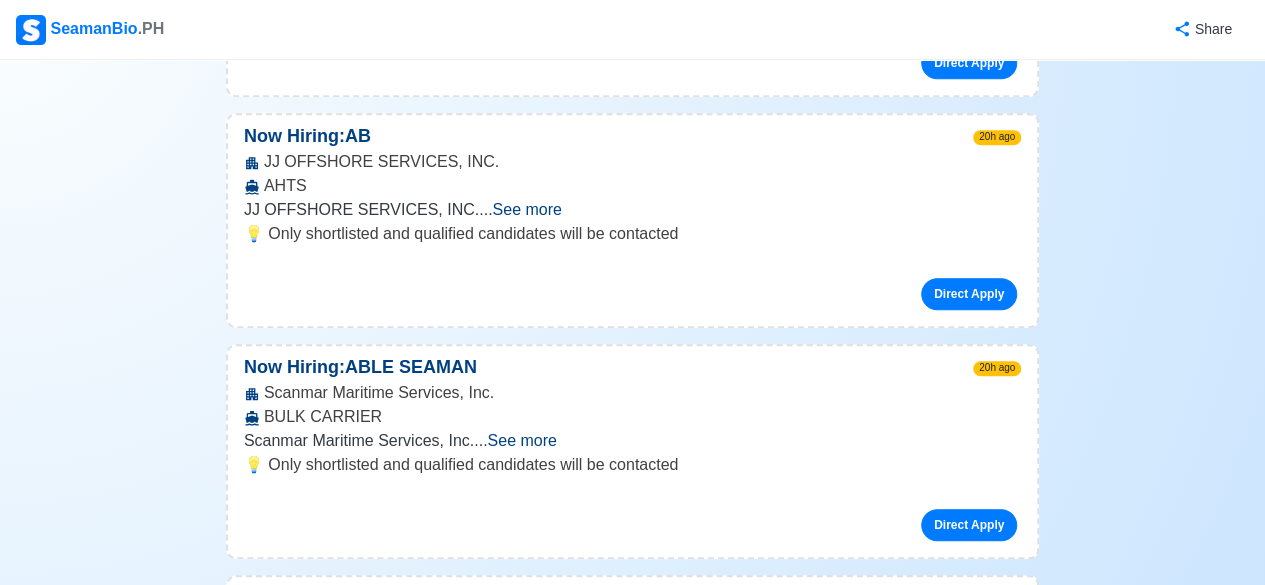 click on "See more" at bounding box center (521, 440) 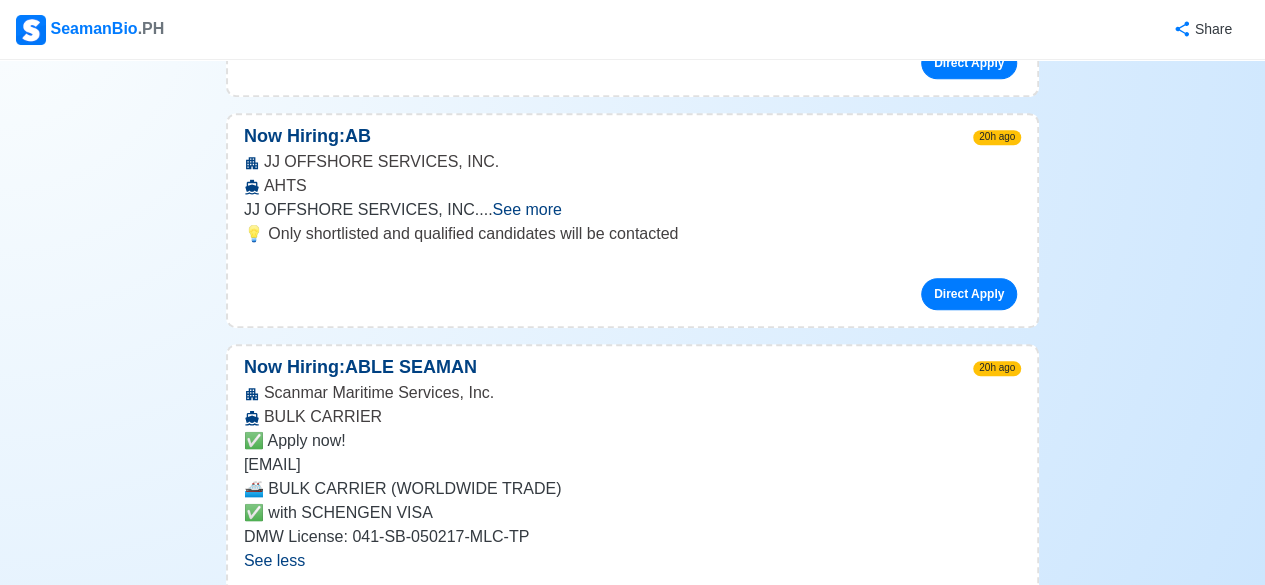 scroll, scrollTop: 1024, scrollLeft: 0, axis: vertical 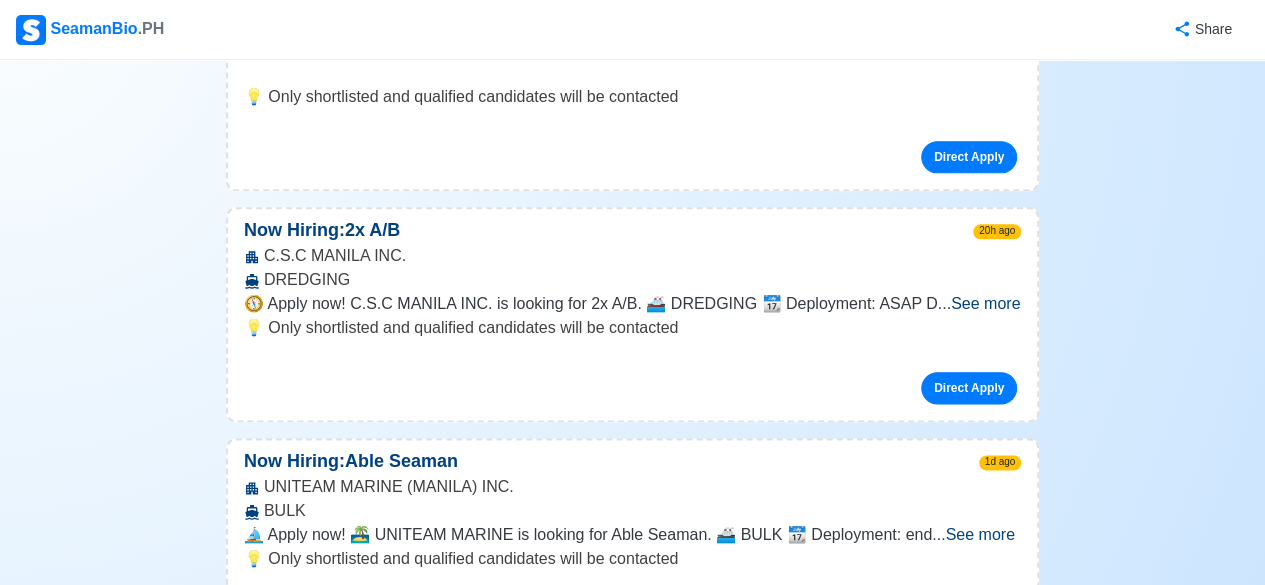 click on "See more" at bounding box center (985, 303) 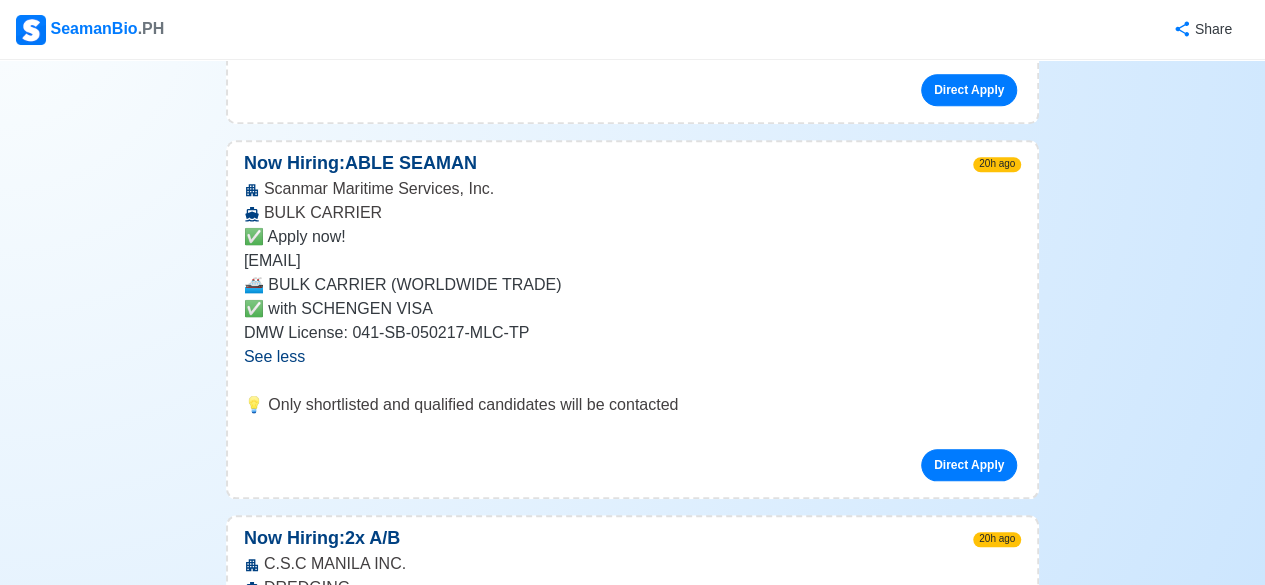 scroll, scrollTop: 650, scrollLeft: 0, axis: vertical 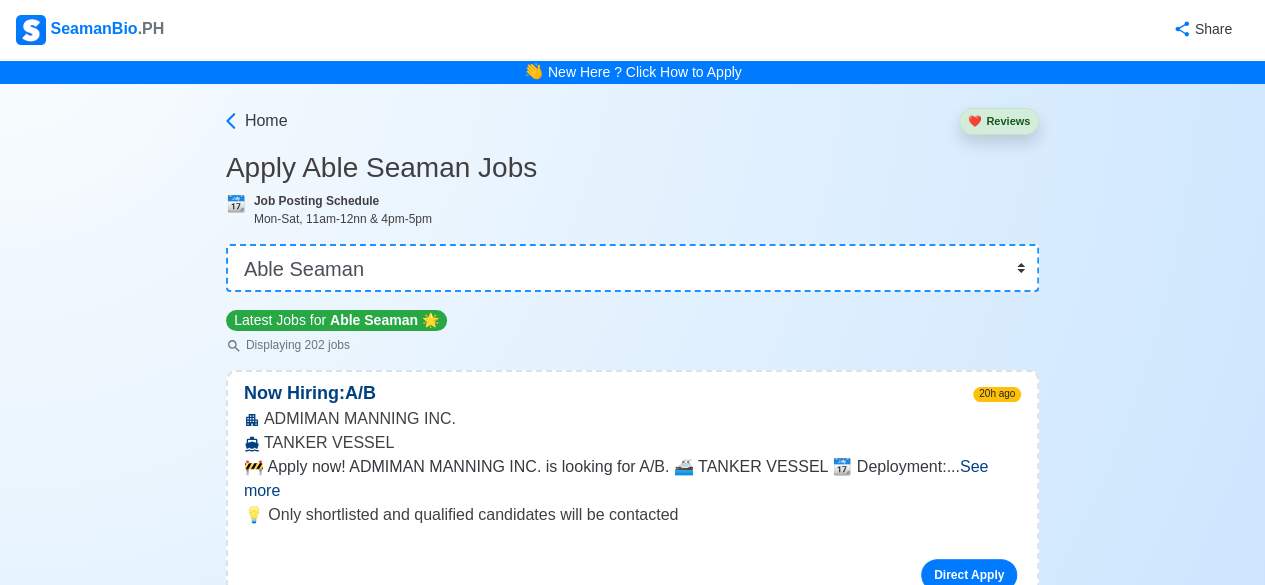 click on "Latest Jobs for Able Seaman 🌟" at bounding box center (336, 320) 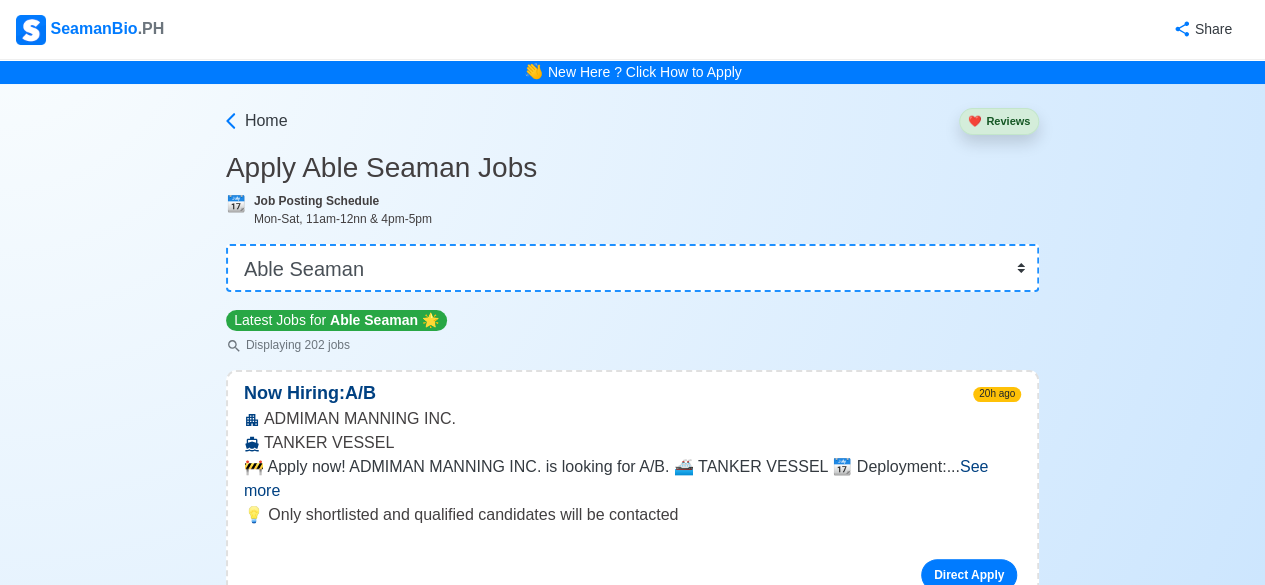 click on "Latest Jobs for Able Seaman 🌟" at bounding box center [336, 320] 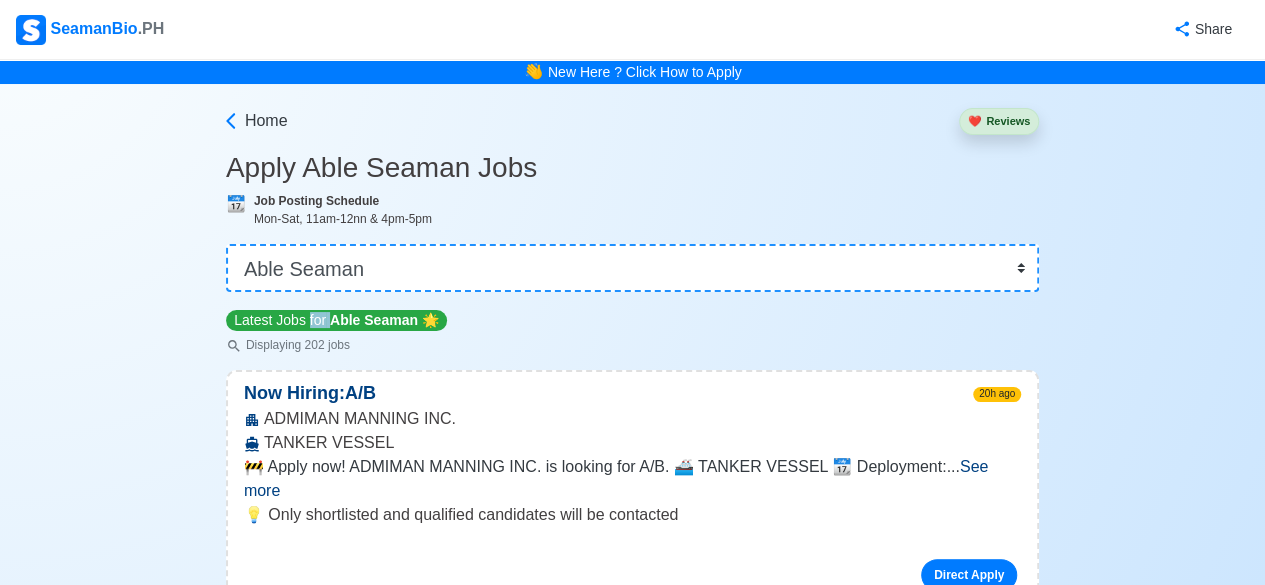 click on "Latest Jobs for Able Seaman 🌟" at bounding box center [336, 320] 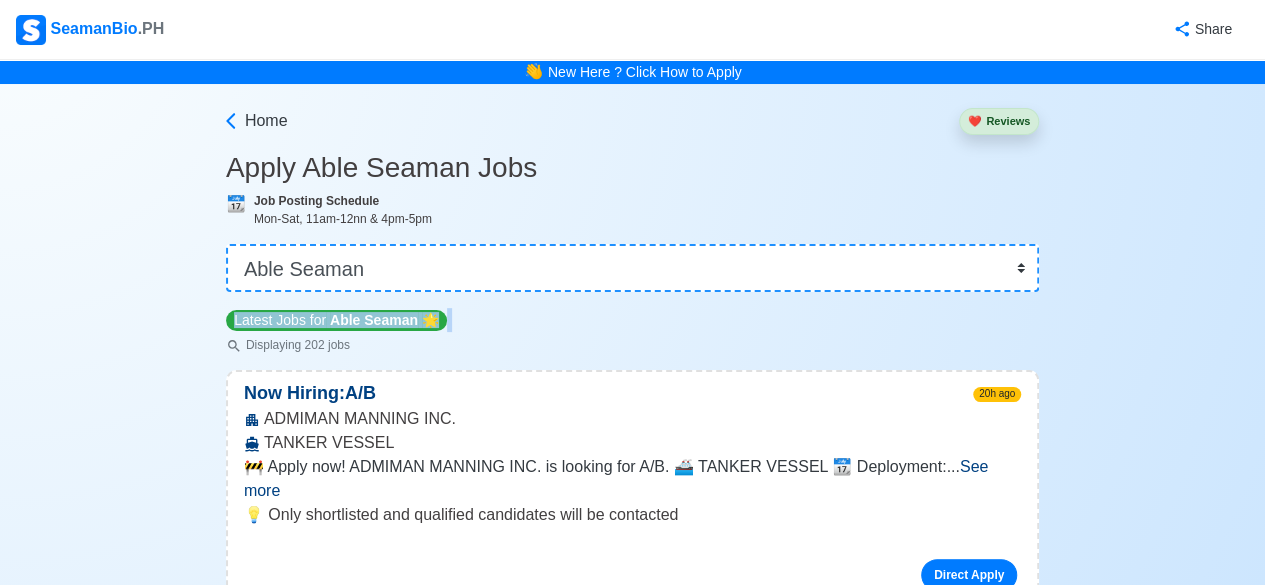 click on "Latest Jobs for Able Seaman 🌟" at bounding box center [336, 320] 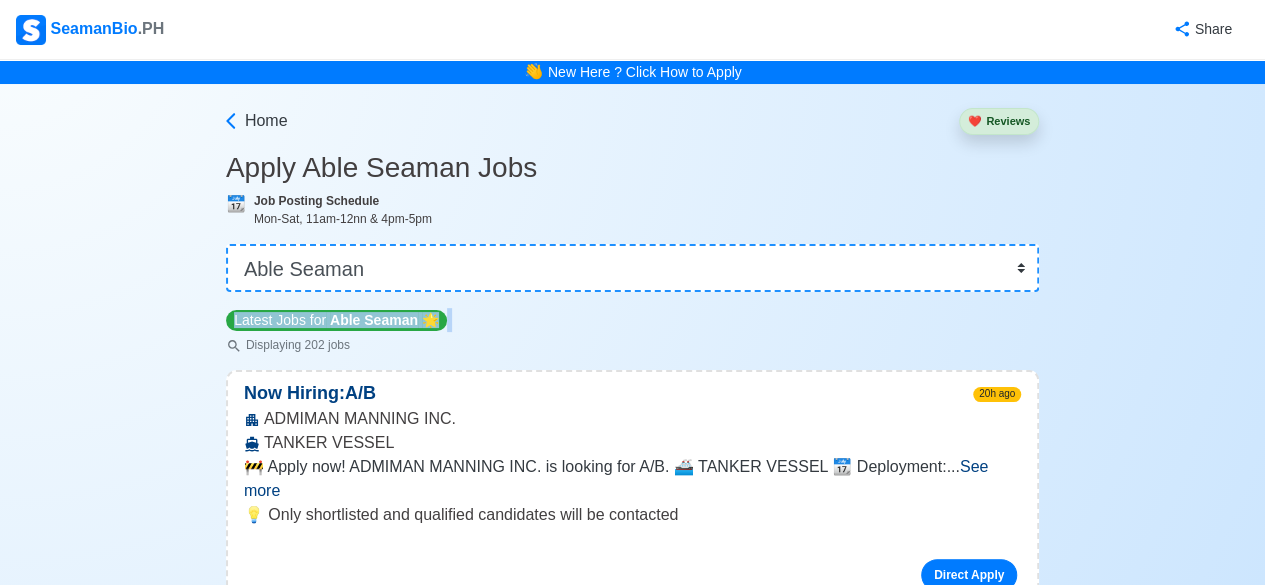 click on "Latest Jobs for Able Seaman 🌟" at bounding box center [336, 320] 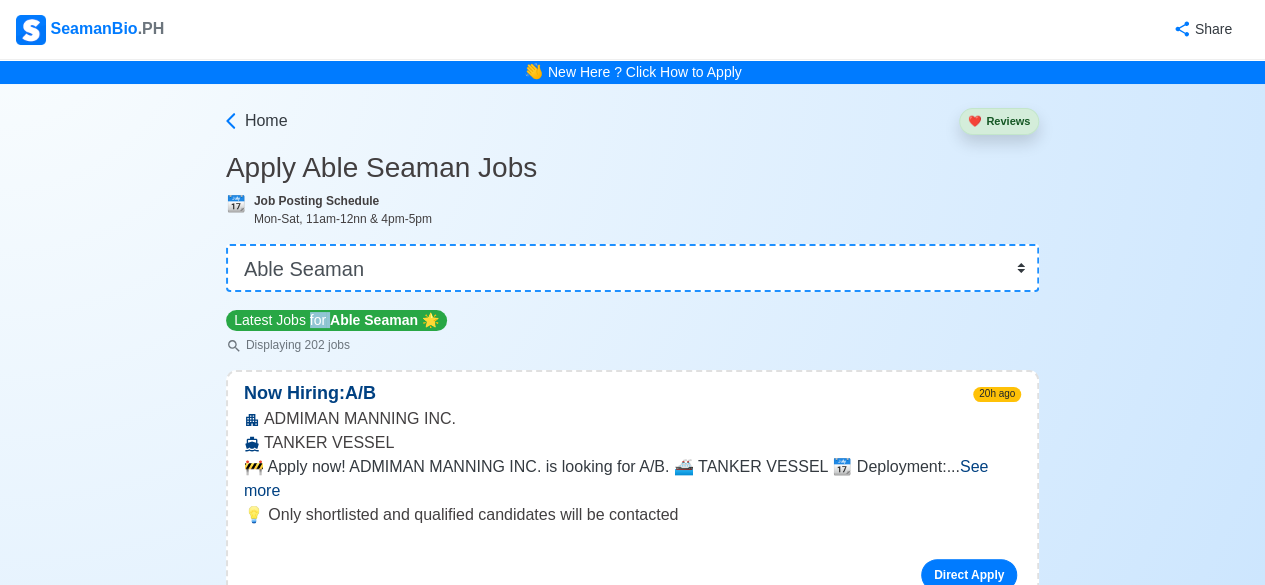 click on "Latest Jobs for Able Seaman 🌟" at bounding box center [336, 320] 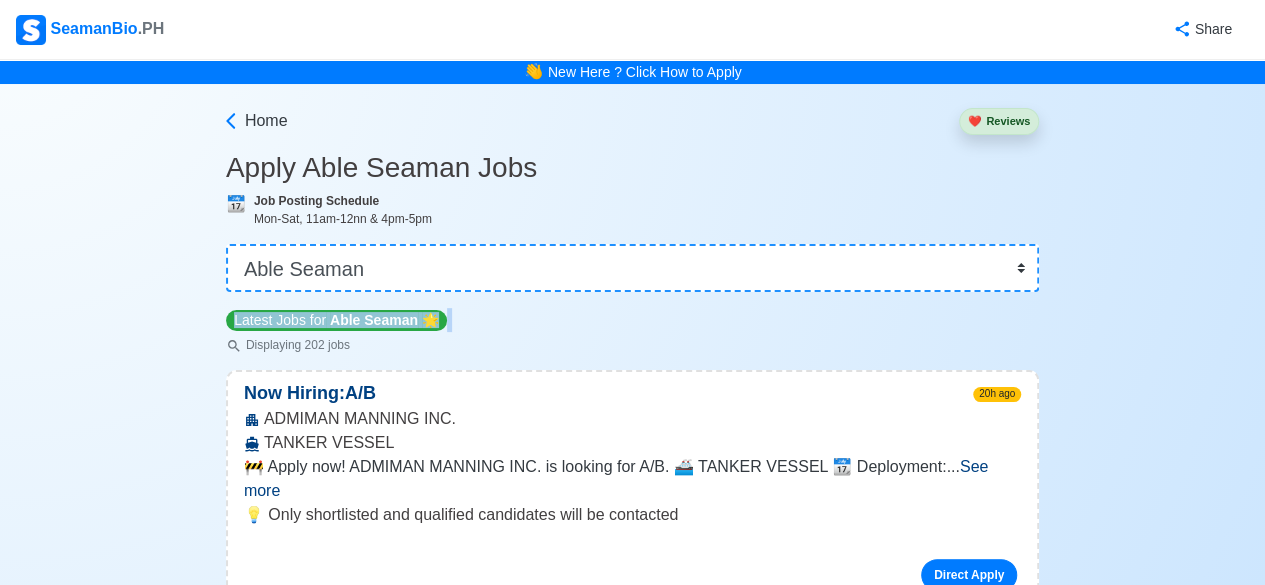 click on "Latest Jobs for Able Seaman 🌟" at bounding box center (336, 320) 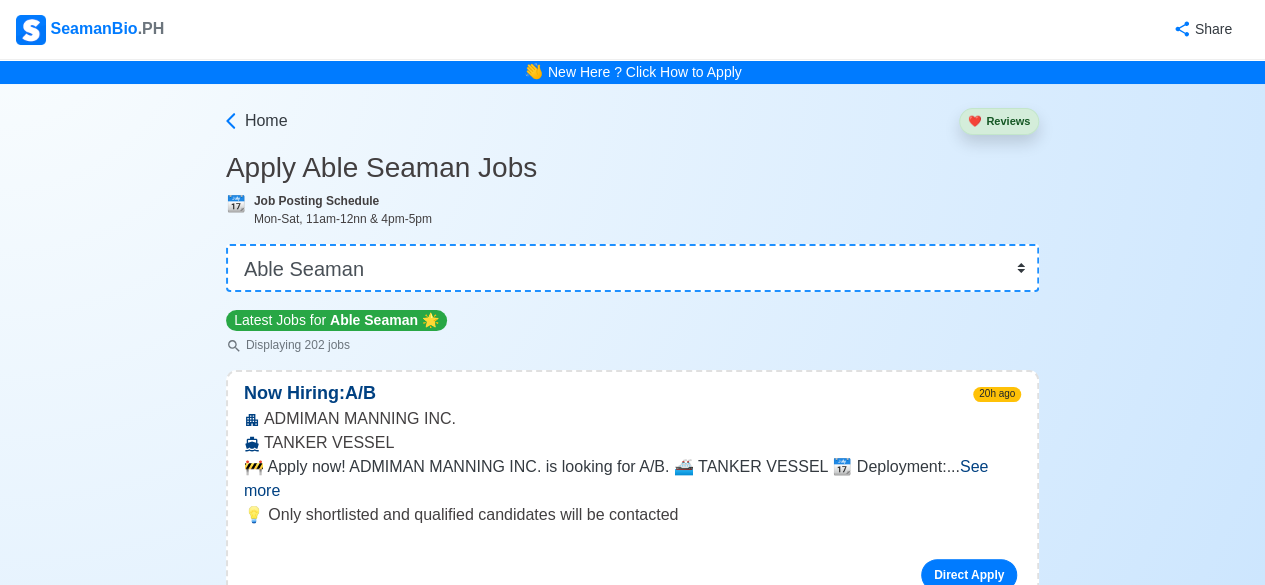 click on "Latest Jobs for   Able Seaman   🌟 Displaying   202   jobs" at bounding box center [632, 331] 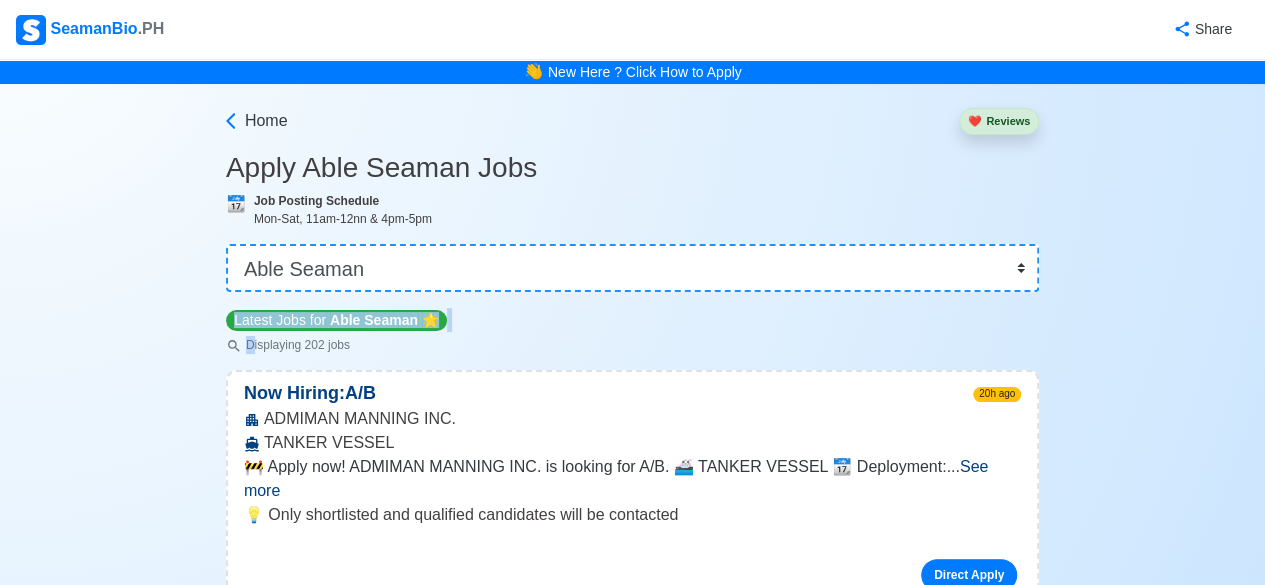 drag, startPoint x: 255, startPoint y: 349, endPoint x: 998, endPoint y: 317, distance: 743.6888 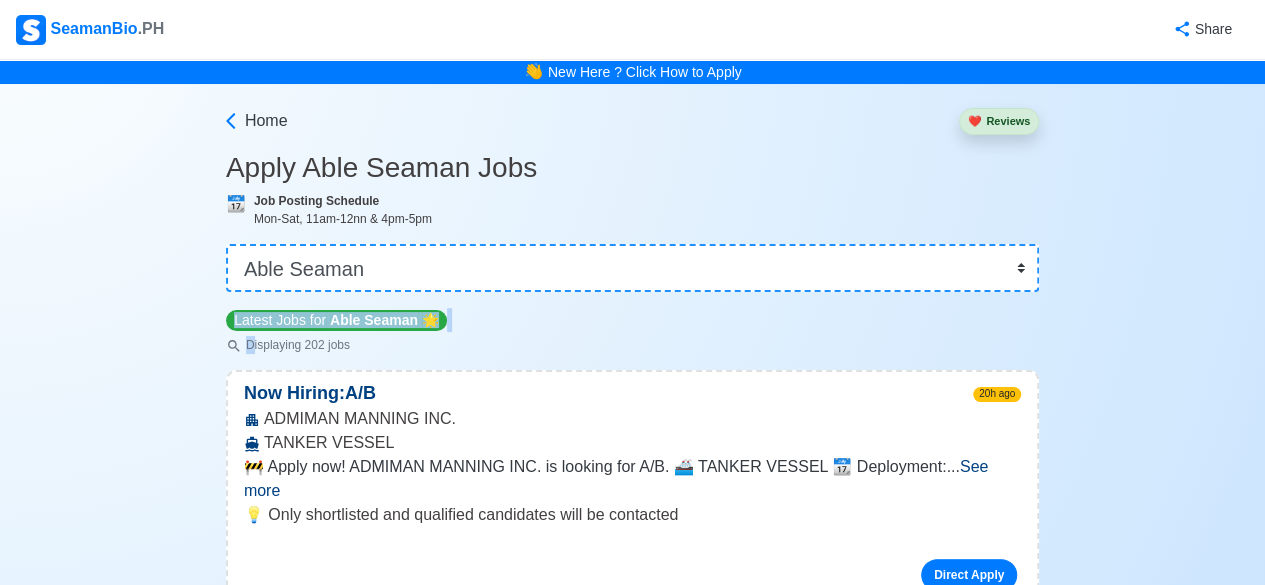click on "Latest Jobs for   Able Seaman   🌟 Displaying   202   jobs" at bounding box center [632, 331] 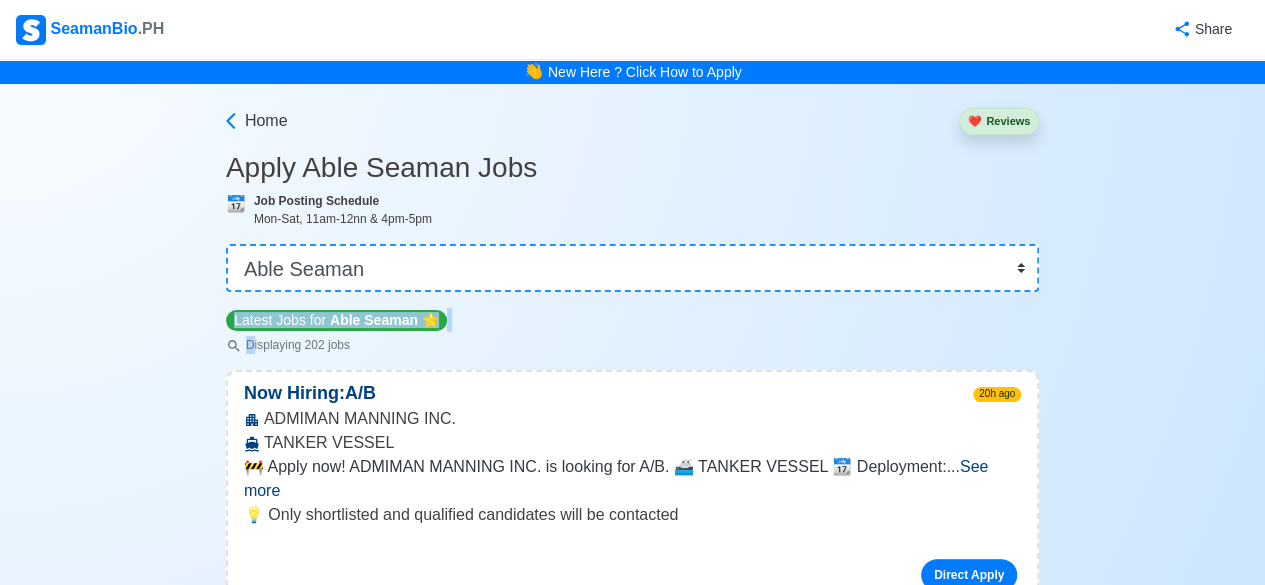 click on "Latest Jobs for   Able Seaman   🌟 Displaying   202   jobs" at bounding box center (632, 331) 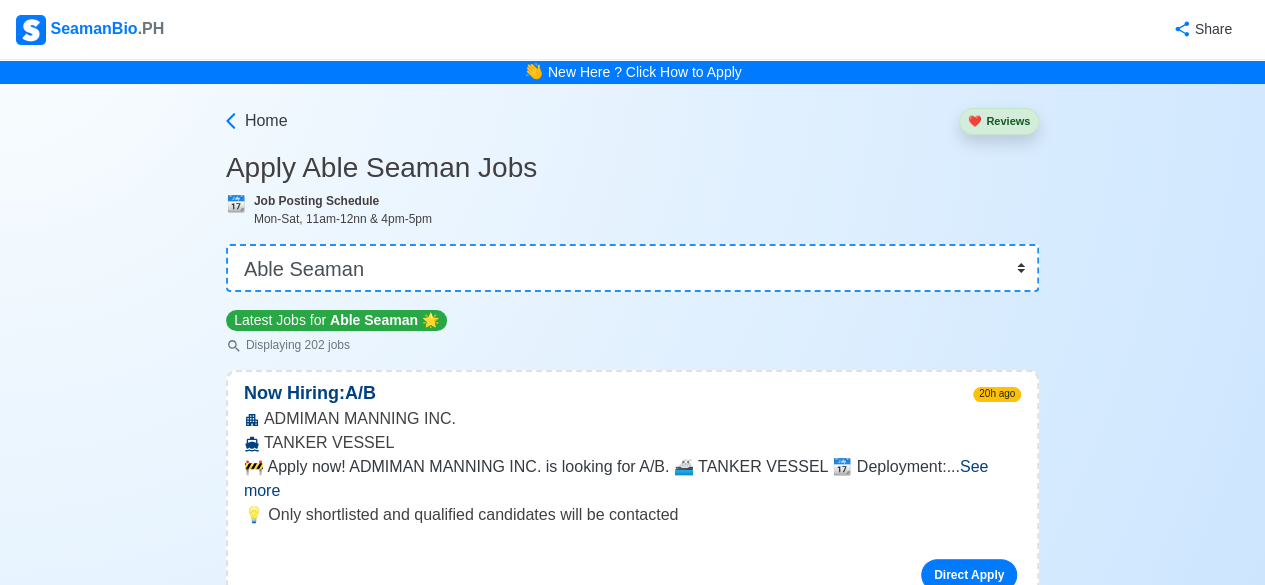 click on "Latest Jobs for   Able Seaman   🌟 Displaying   202   jobs" at bounding box center (632, 331) 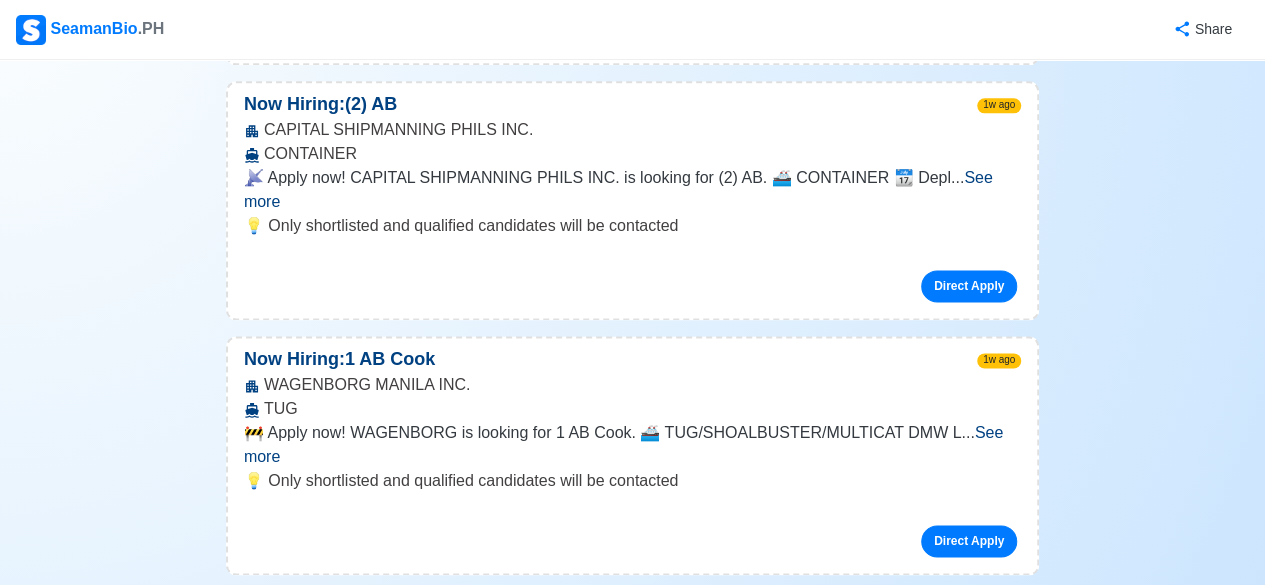 scroll, scrollTop: 5120, scrollLeft: 0, axis: vertical 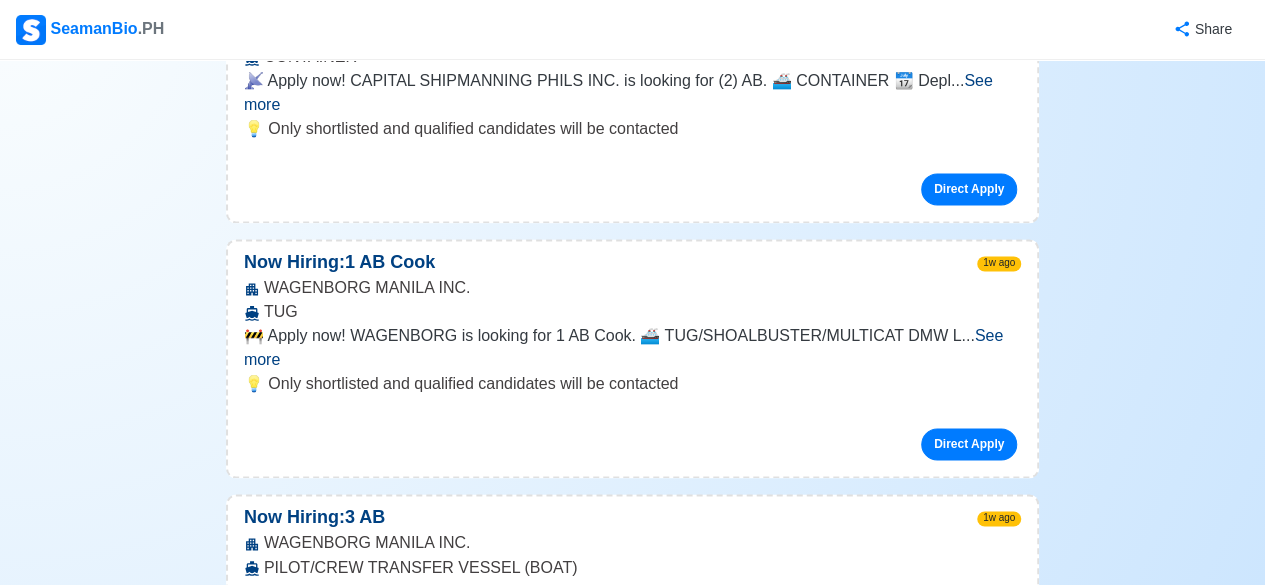 click on "SeamanBio .PH Share" at bounding box center [632, 30] 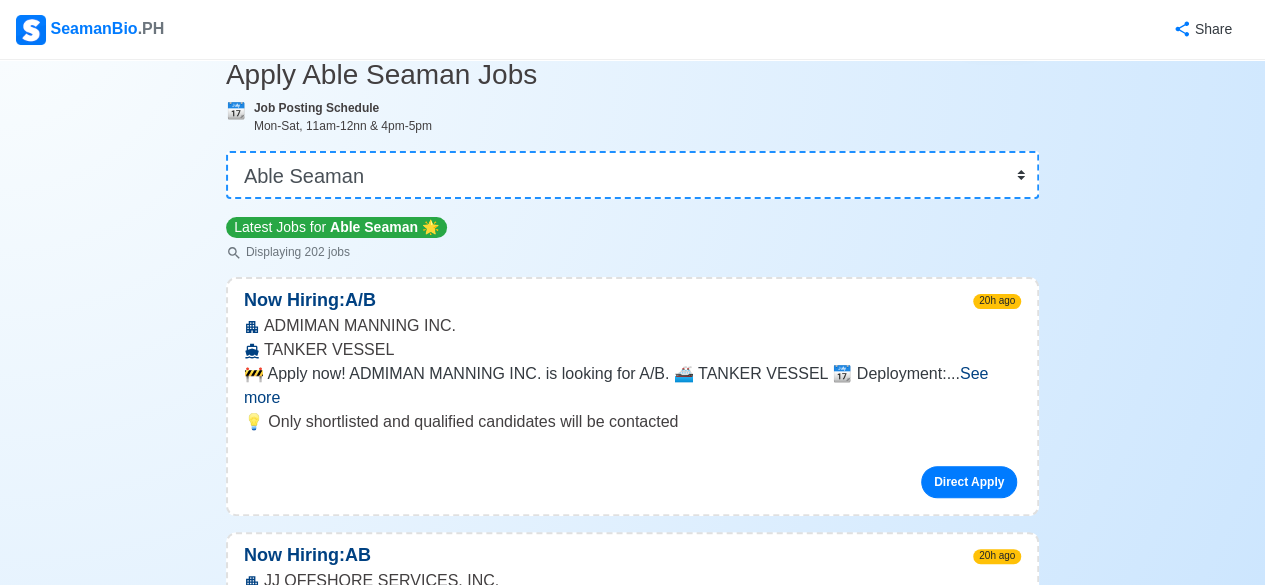 scroll, scrollTop: 0, scrollLeft: 0, axis: both 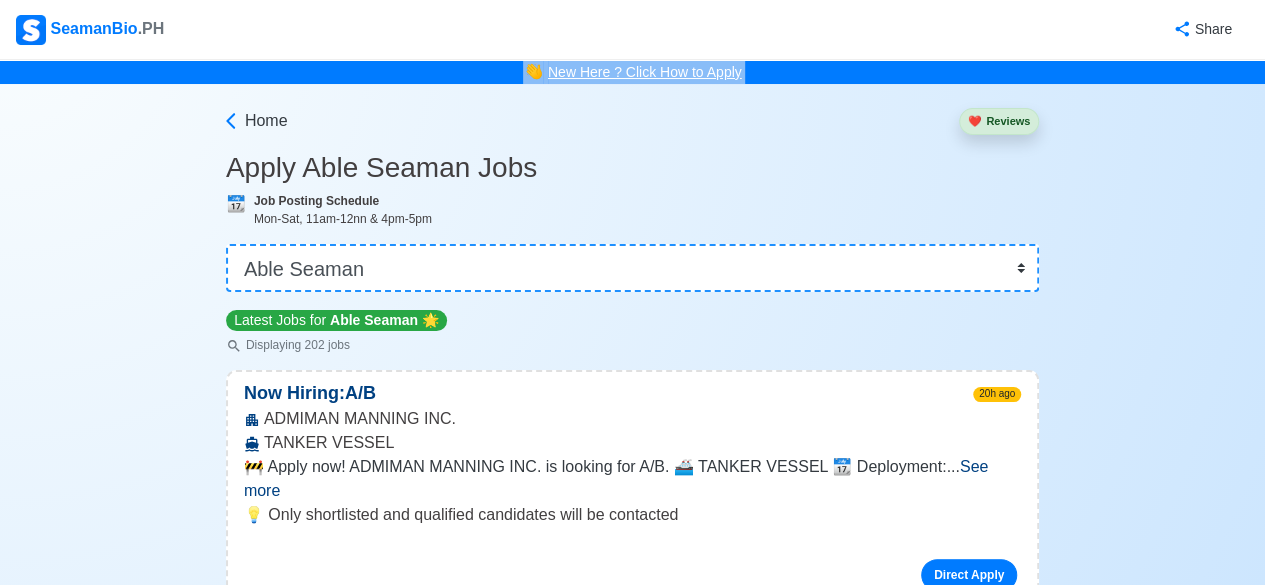 click on "New Here ? Click How to Apply" at bounding box center (645, 72) 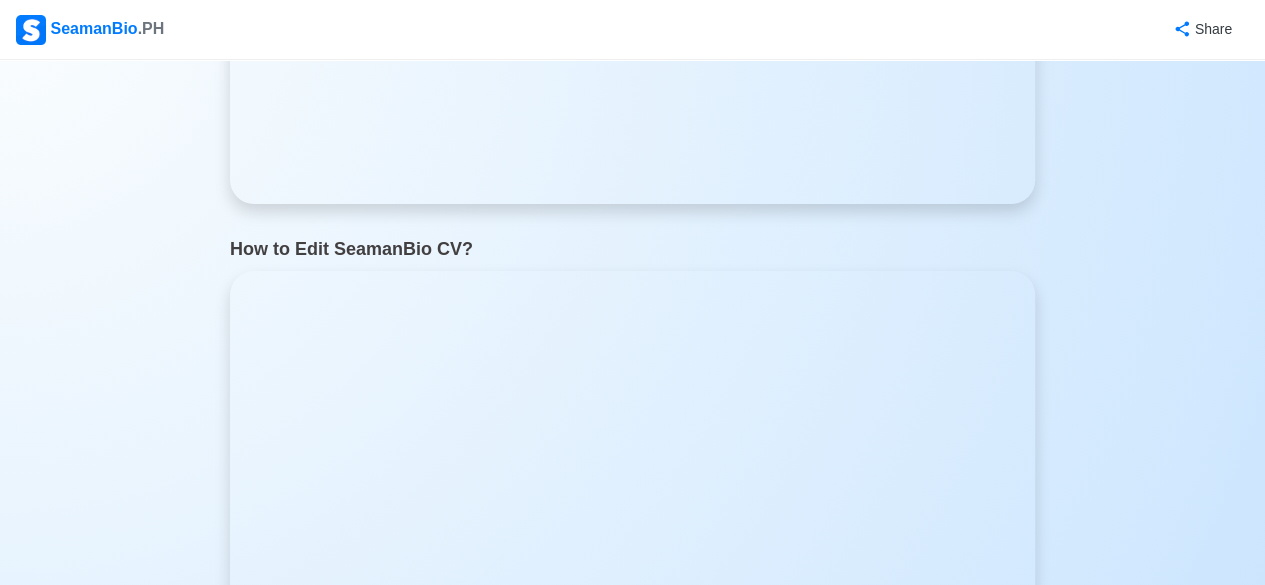 scroll, scrollTop: 1435, scrollLeft: 0, axis: vertical 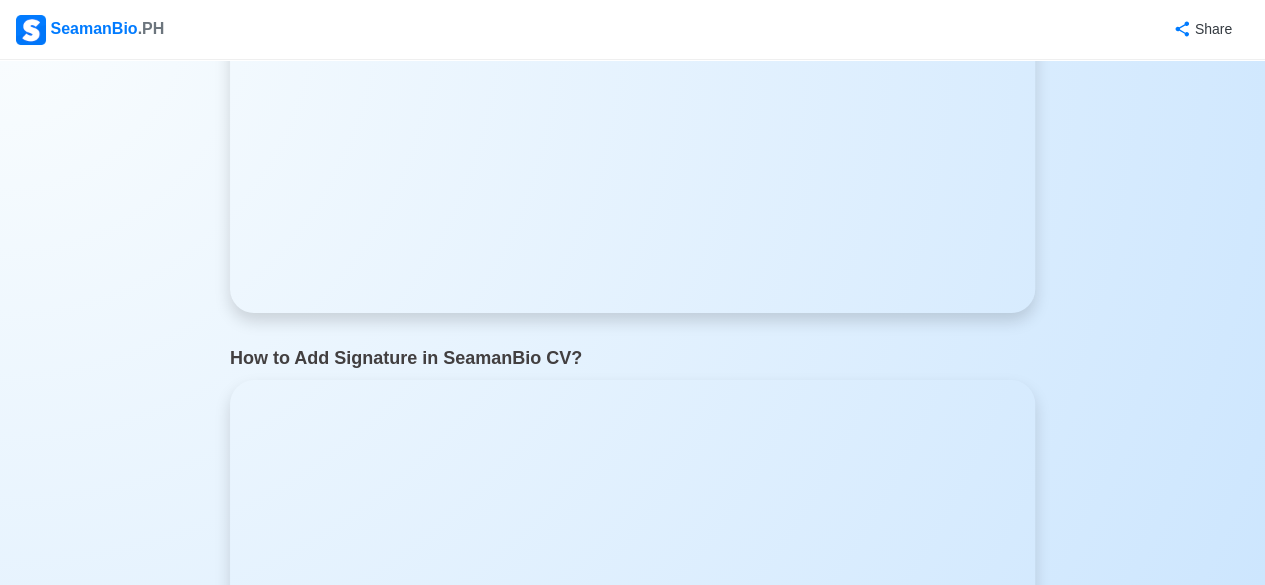click on "SeamanBio .PH Share" at bounding box center [632, 30] 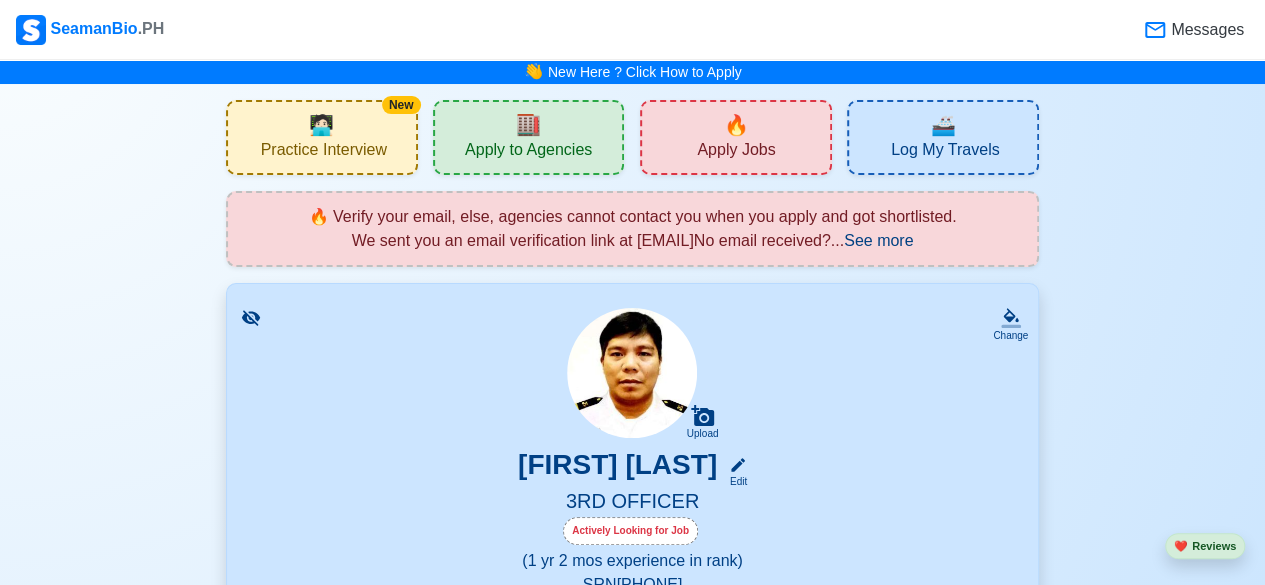 click on "See more" at bounding box center [878, 240] 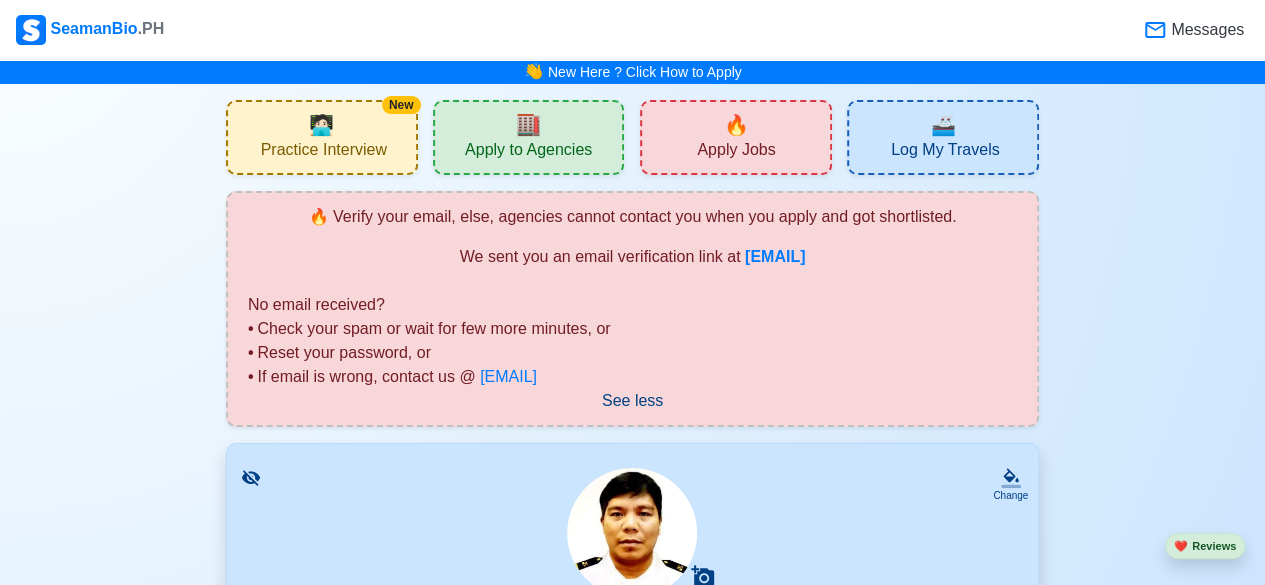 click on "See less" at bounding box center (632, 400) 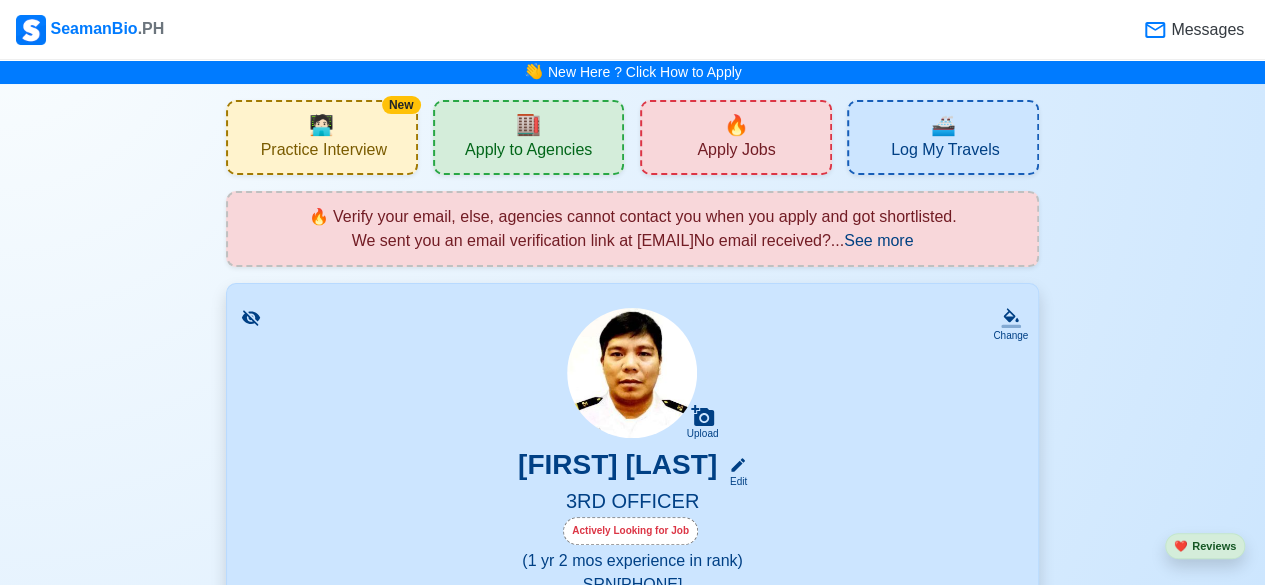 click on "Apply to Agencies" at bounding box center (528, 152) 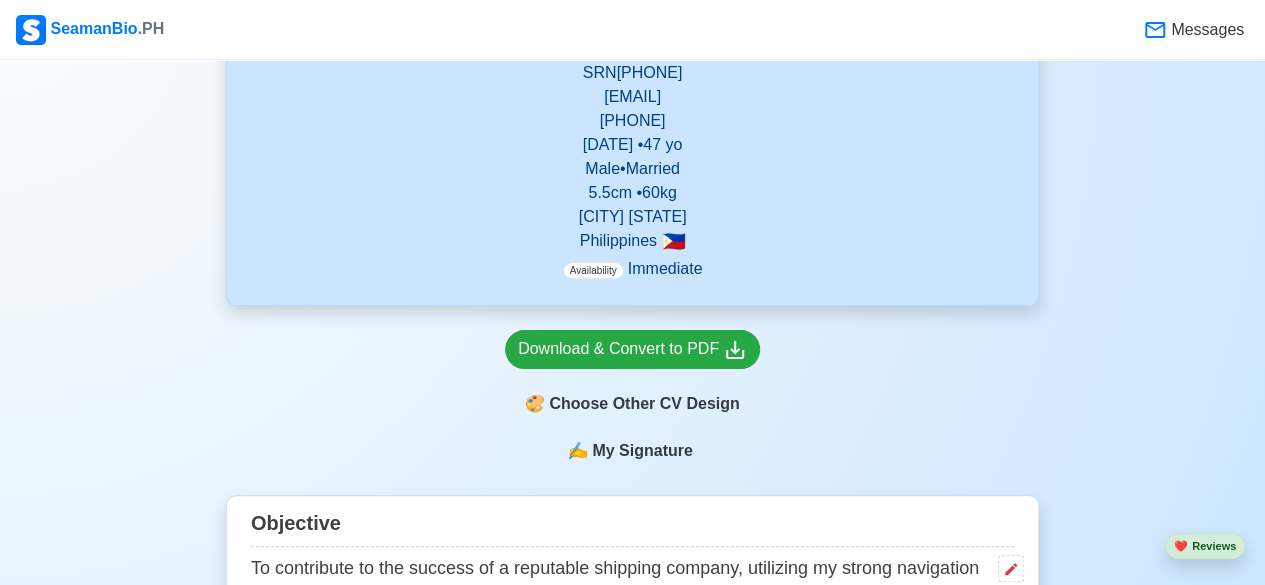 scroll, scrollTop: 1024, scrollLeft: 0, axis: vertical 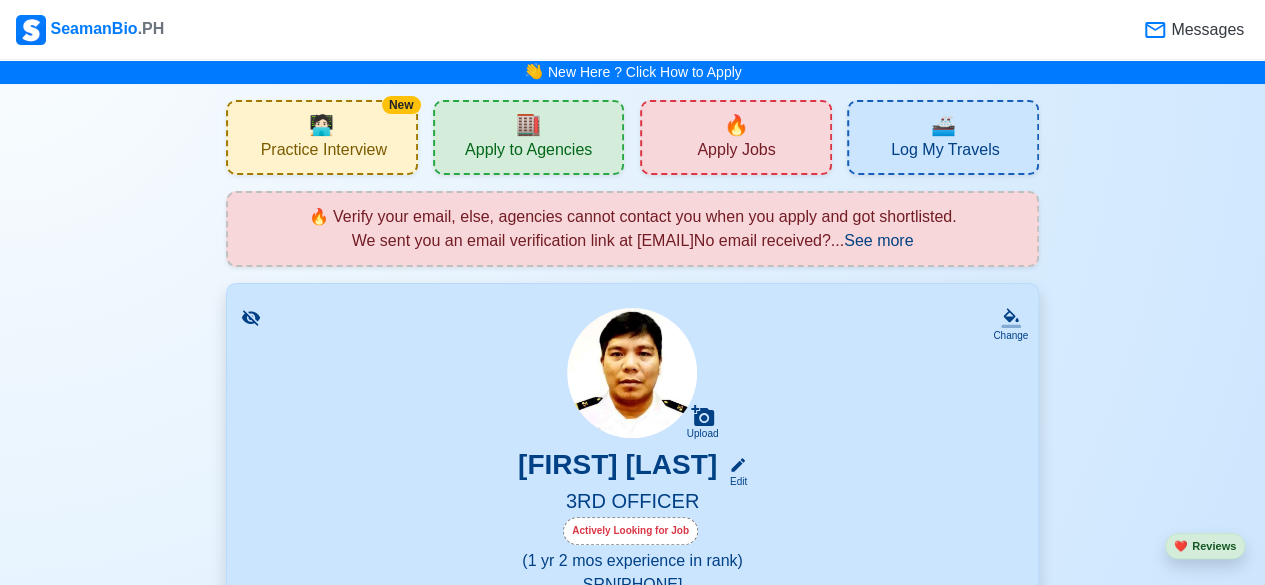 click 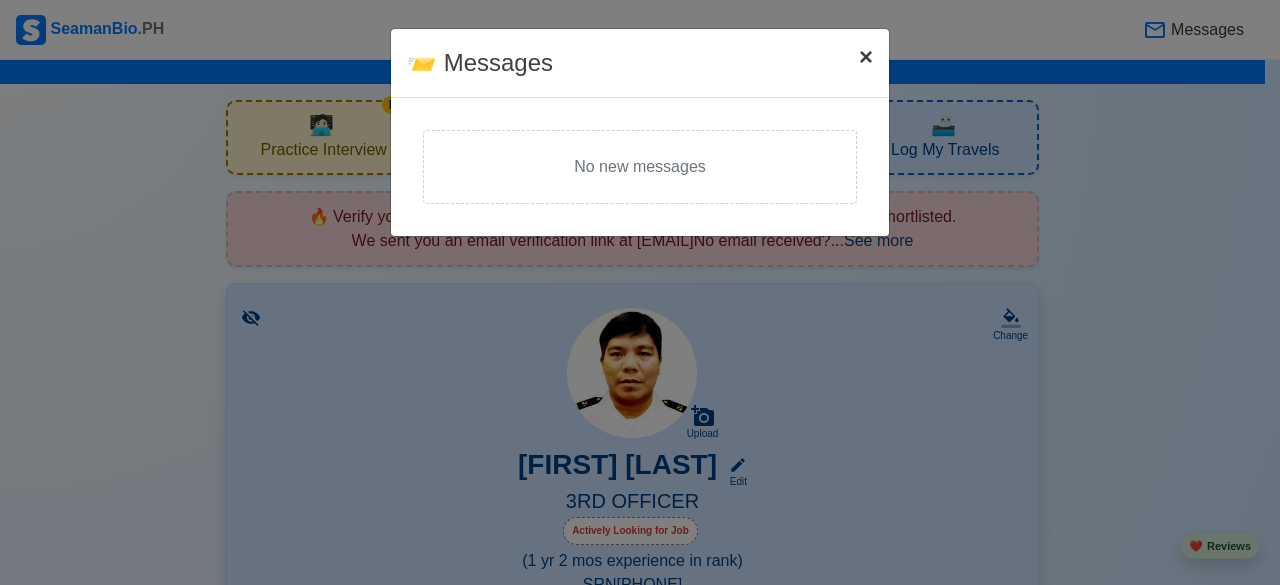 click on "×" at bounding box center [866, 56] 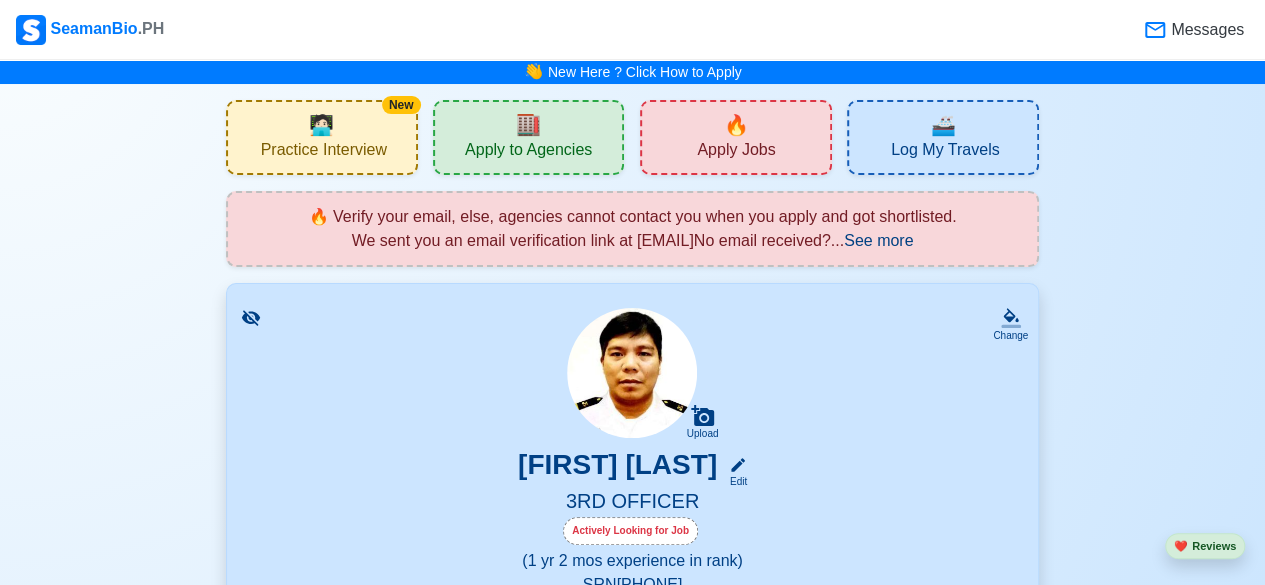 click on "🔥" at bounding box center [736, 125] 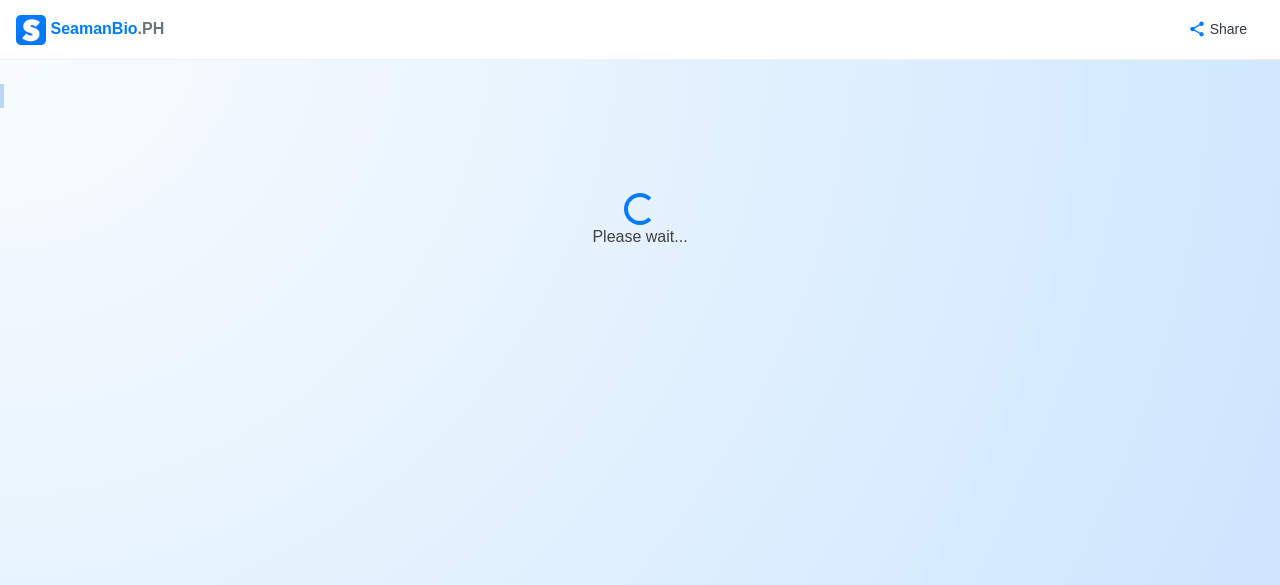 click on "SeamanBio .PH   Share Loading... Please wait..." at bounding box center [640, 292] 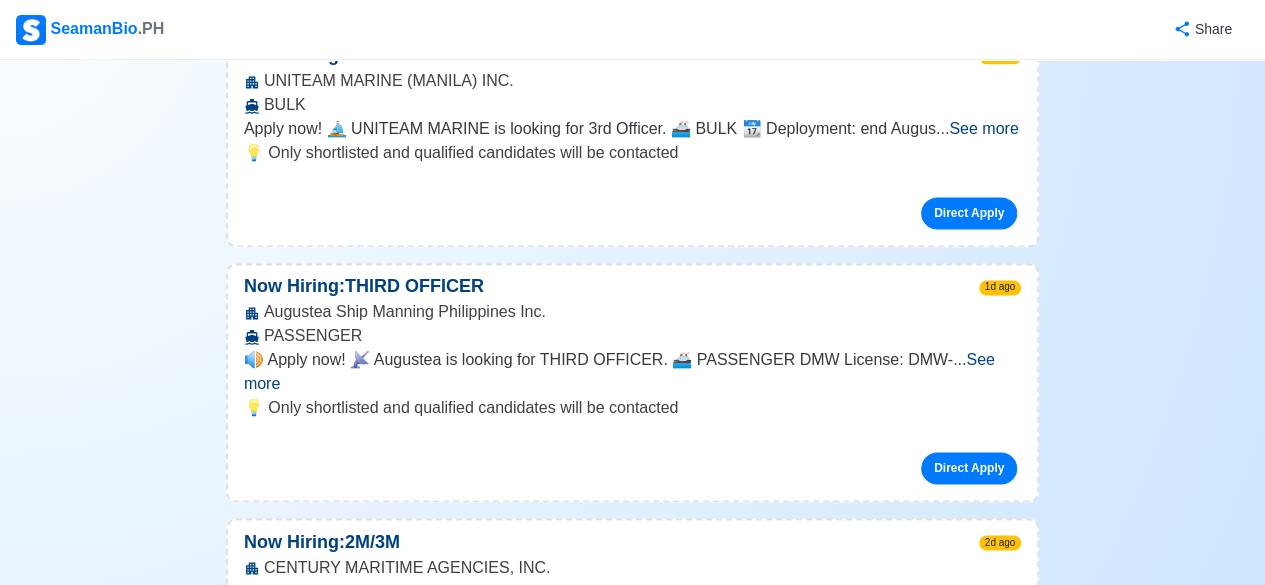 scroll, scrollTop: 1360, scrollLeft: 0, axis: vertical 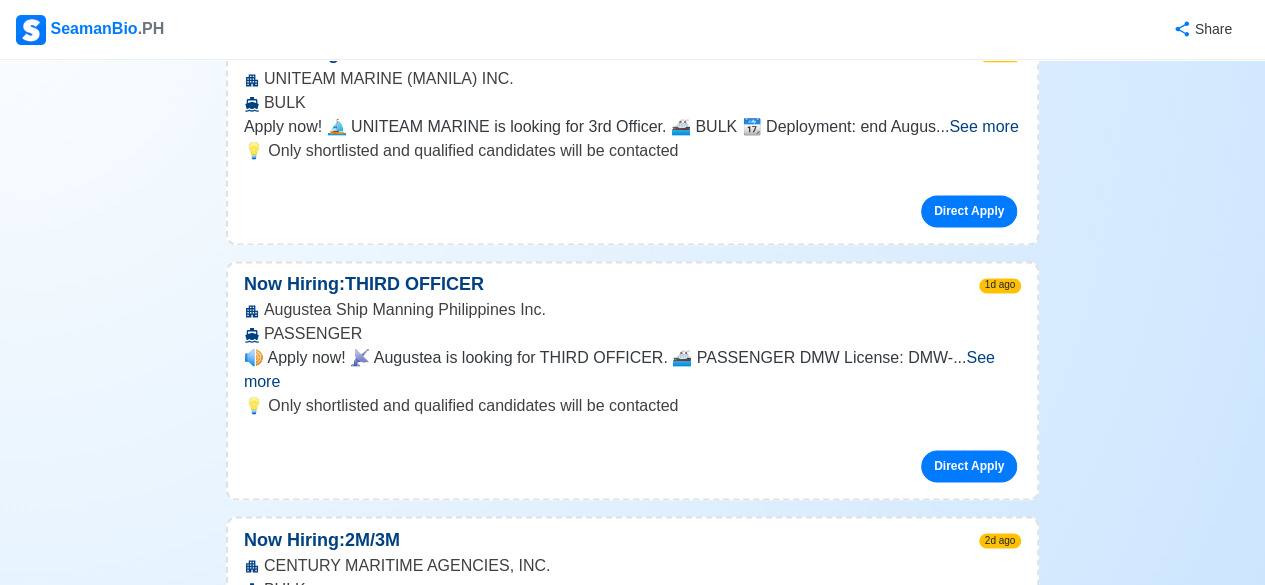 click on "See more" at bounding box center [619, 369] 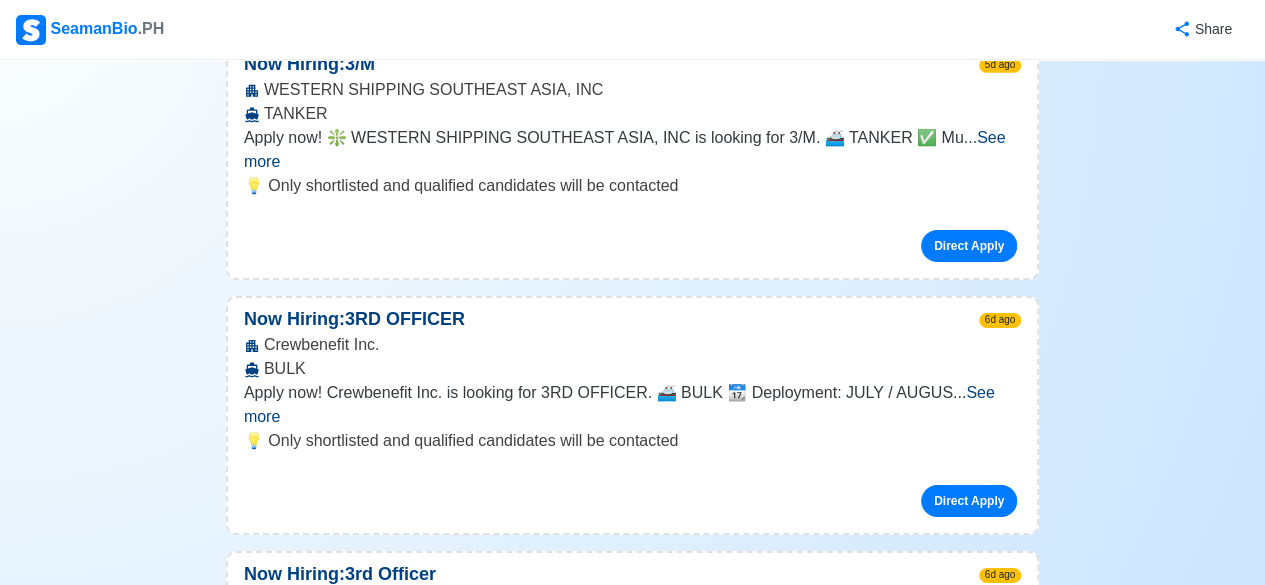 scroll, scrollTop: 3160, scrollLeft: 0, axis: vertical 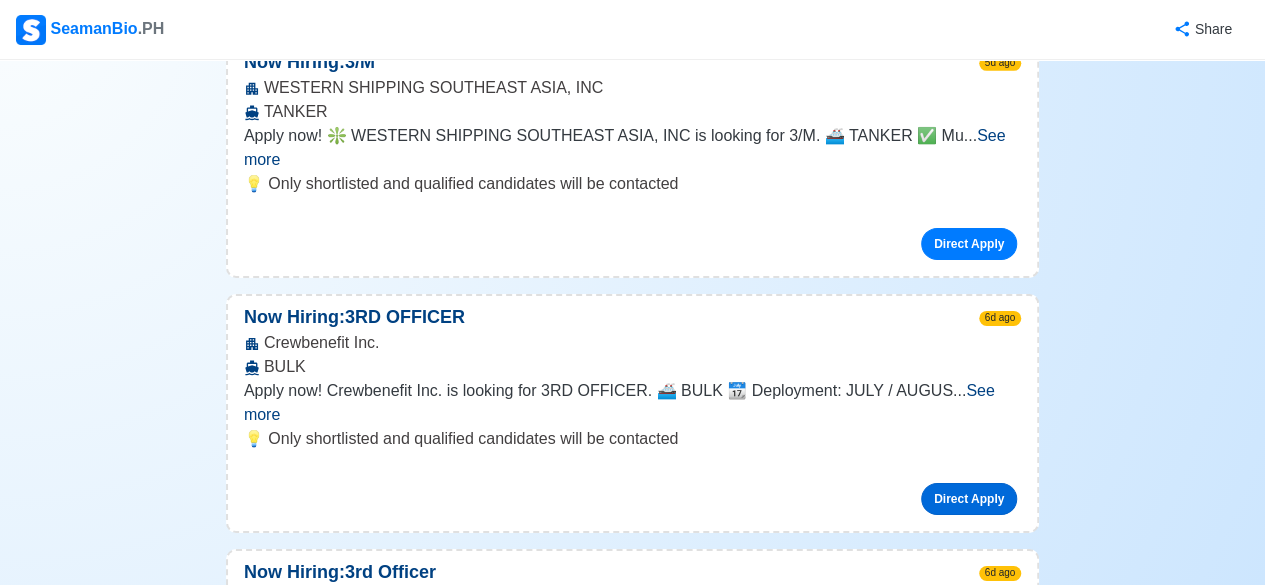 click on "Direct Apply" at bounding box center (969, 499) 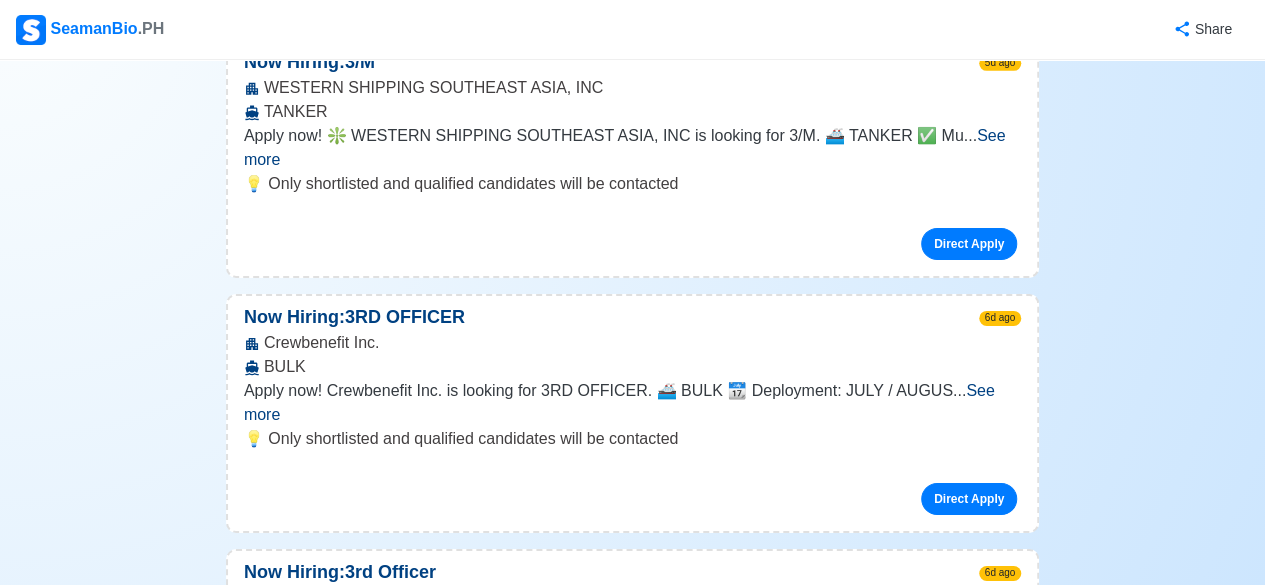 click on "💡 Only shortlisted and qualified candidates will be contacted" at bounding box center (632, 439) 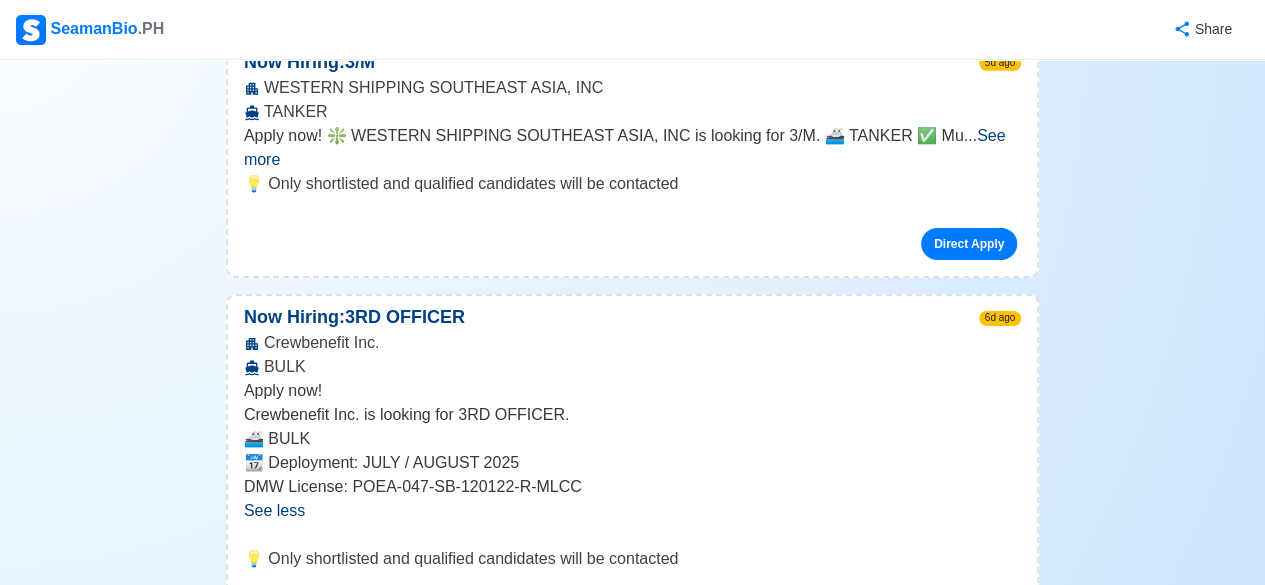 click on "Direct Apply" at bounding box center [969, 619] 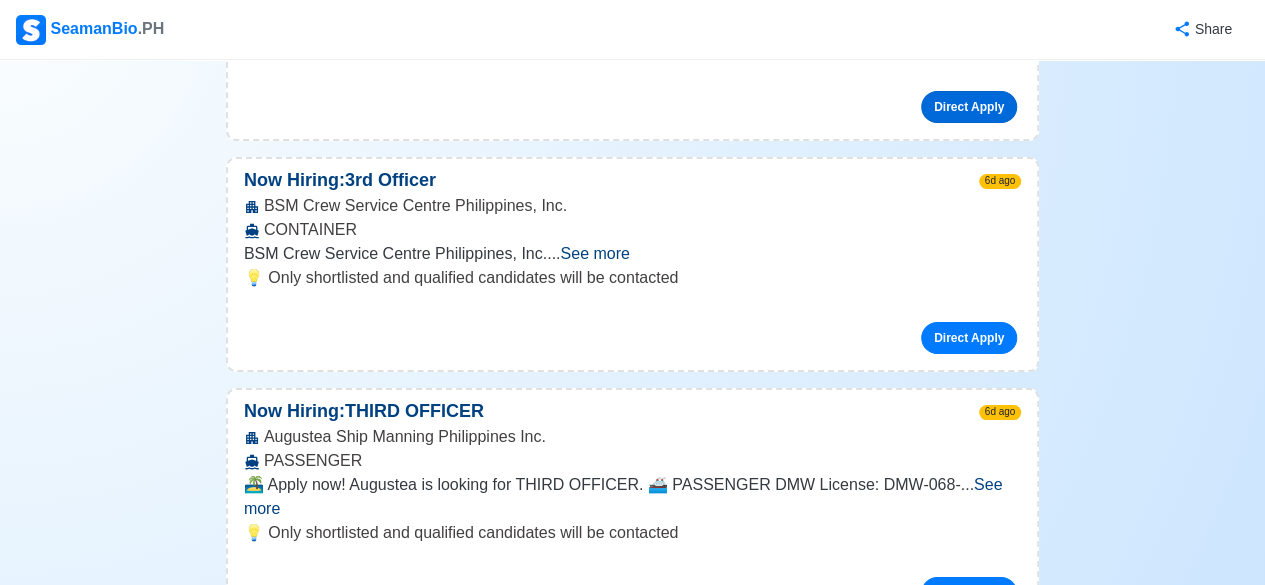 scroll, scrollTop: 4184, scrollLeft: 0, axis: vertical 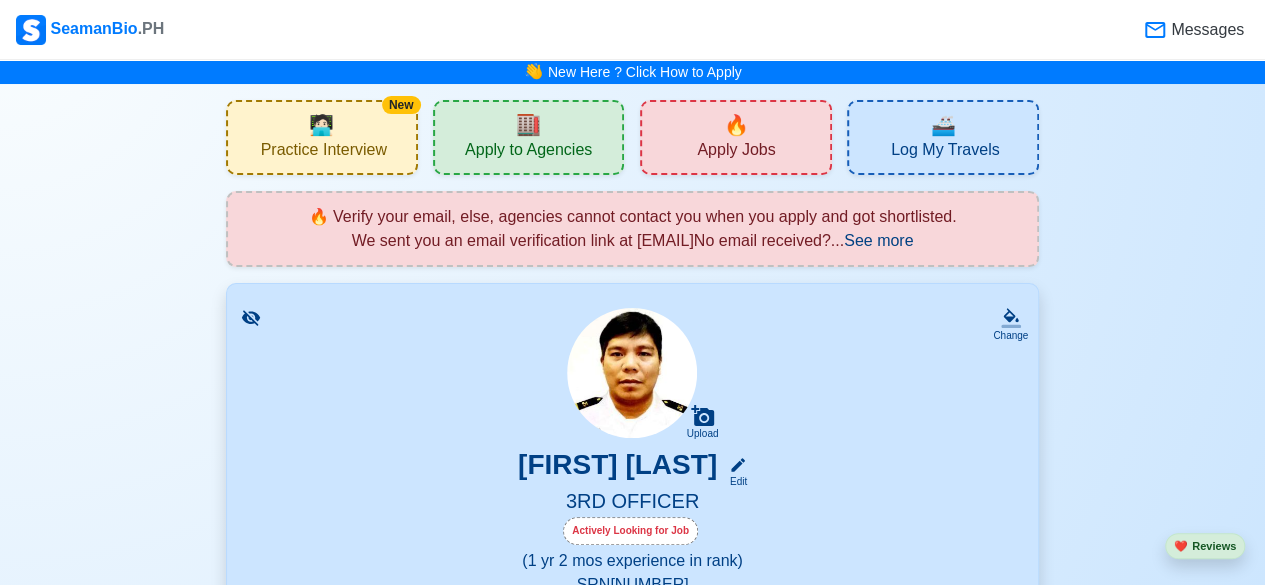 click on "Apply Jobs" at bounding box center (736, 152) 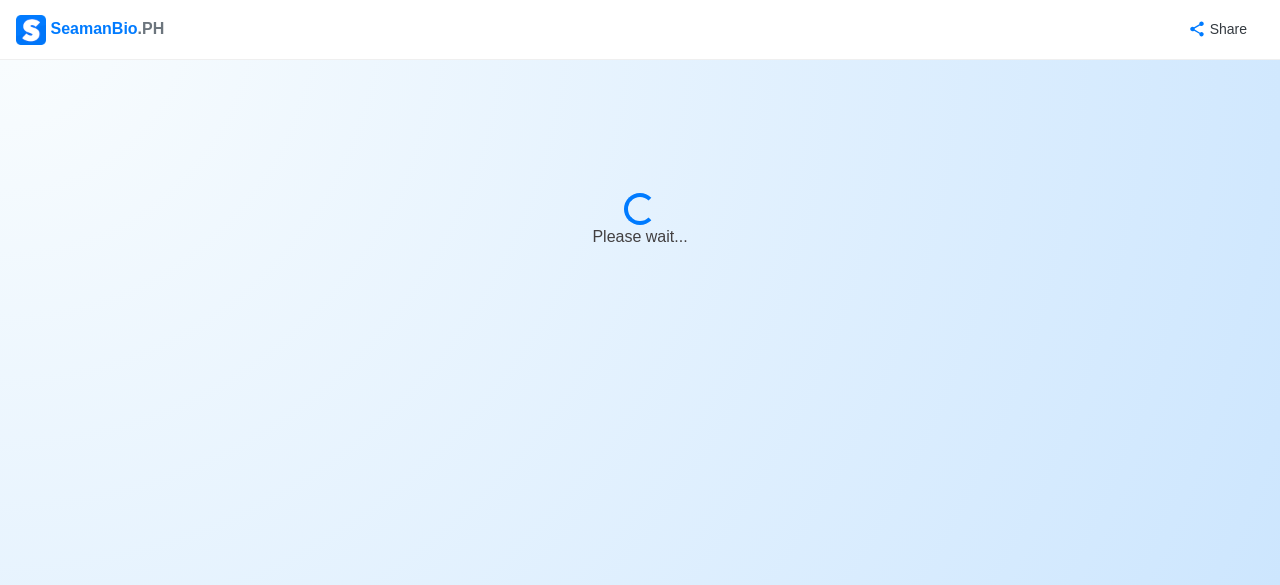 select on "3rd Officer" 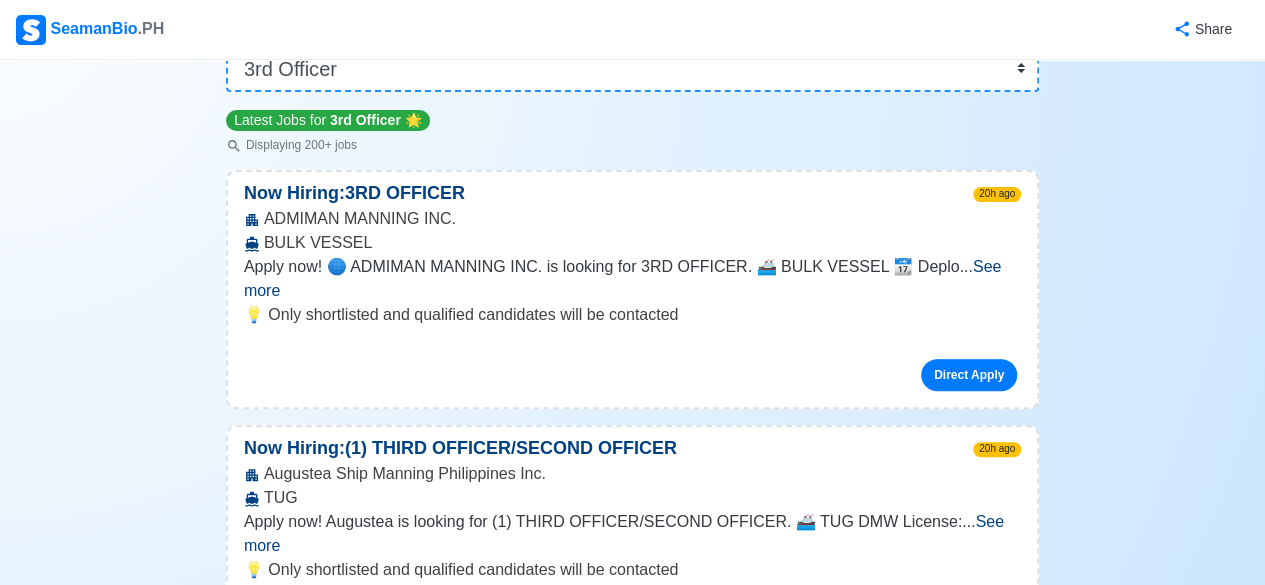 scroll, scrollTop: 226, scrollLeft: 0, axis: vertical 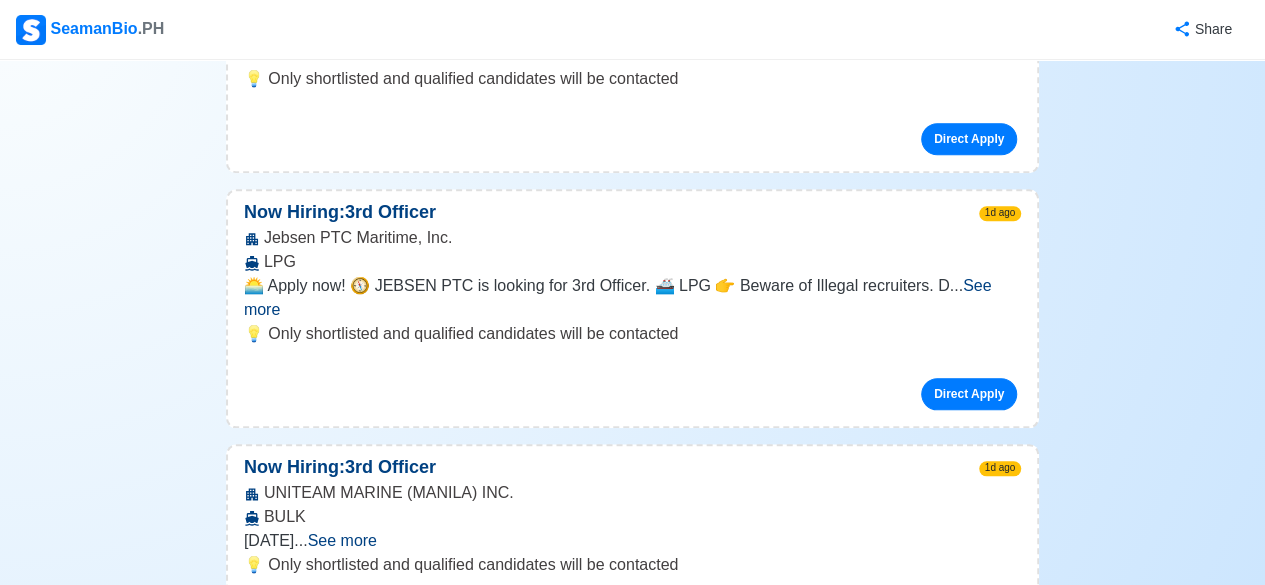 click on "See more" at bounding box center (342, 540) 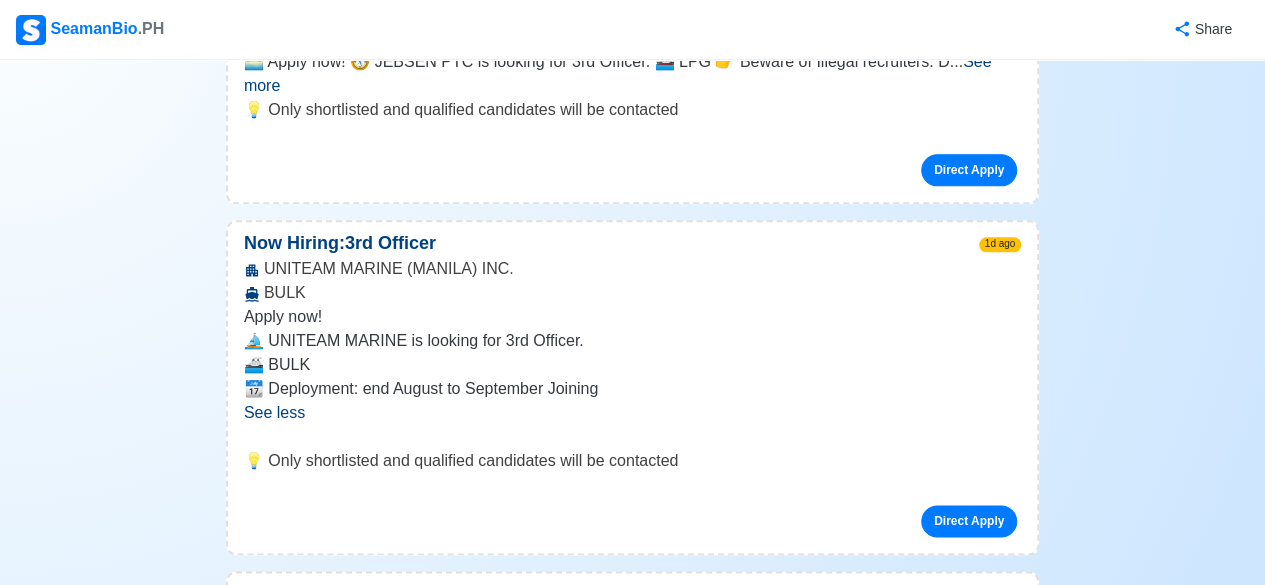 scroll, scrollTop: 1143, scrollLeft: 0, axis: vertical 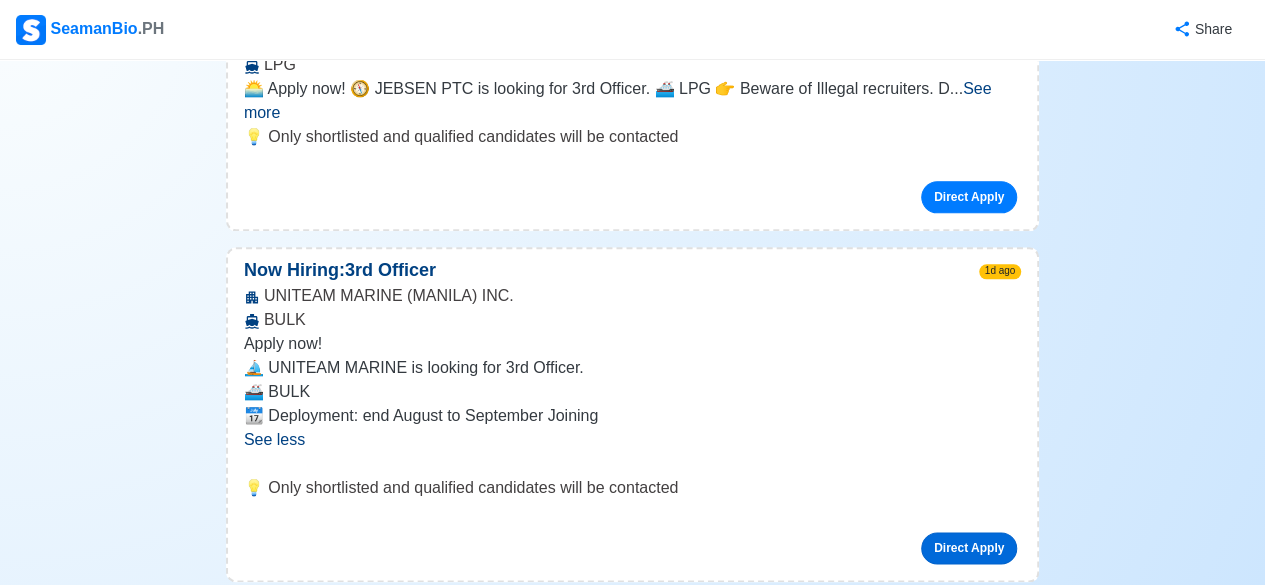 click on "Direct Apply" at bounding box center (969, 548) 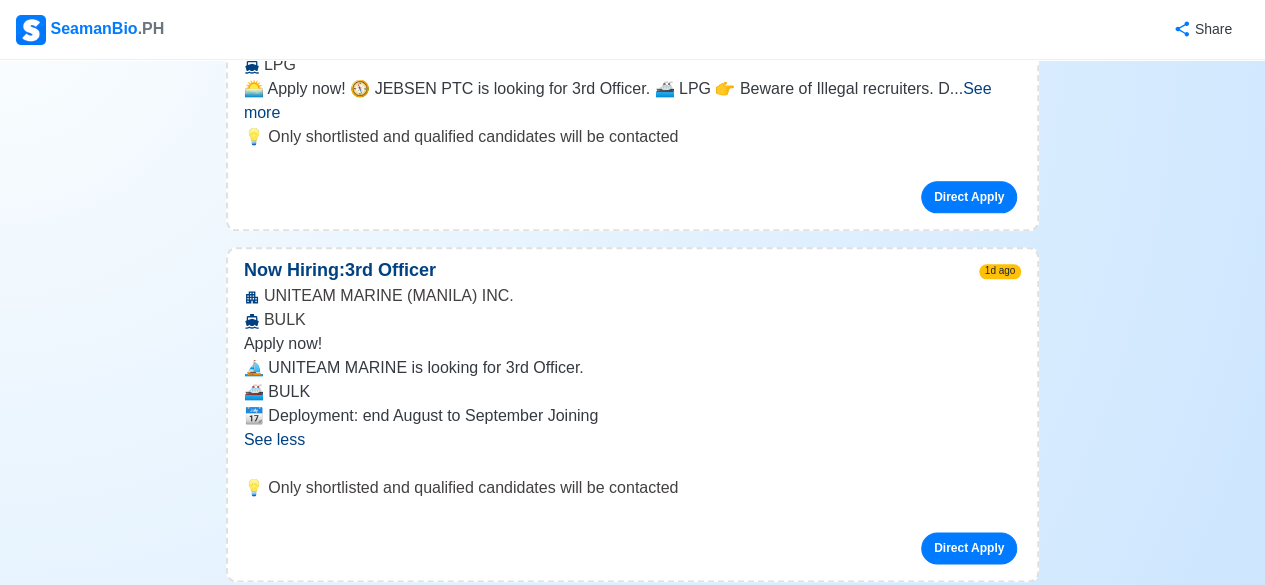 click at bounding box center [31, 30] 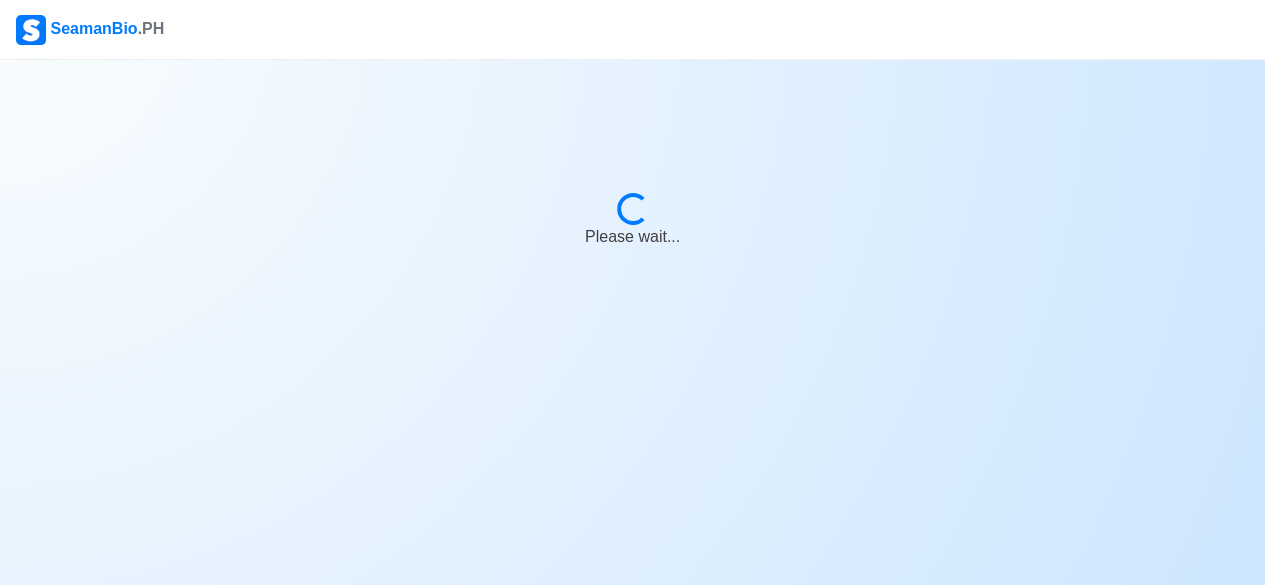 scroll, scrollTop: 0, scrollLeft: 0, axis: both 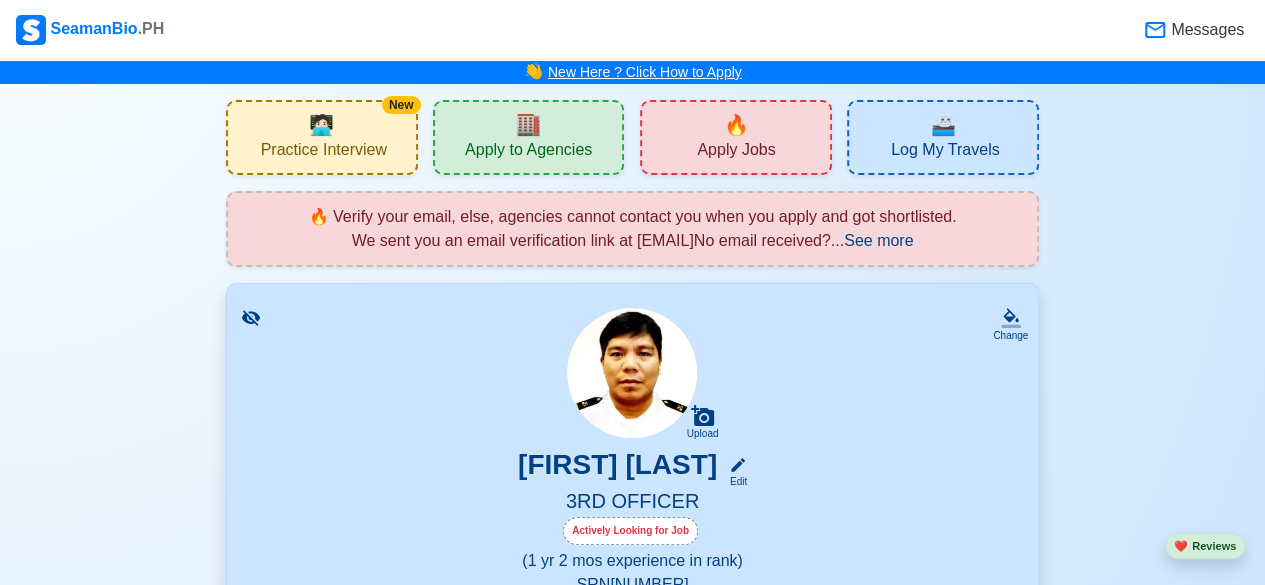 click on "New Here ? Click How to Apply" at bounding box center (645, 72) 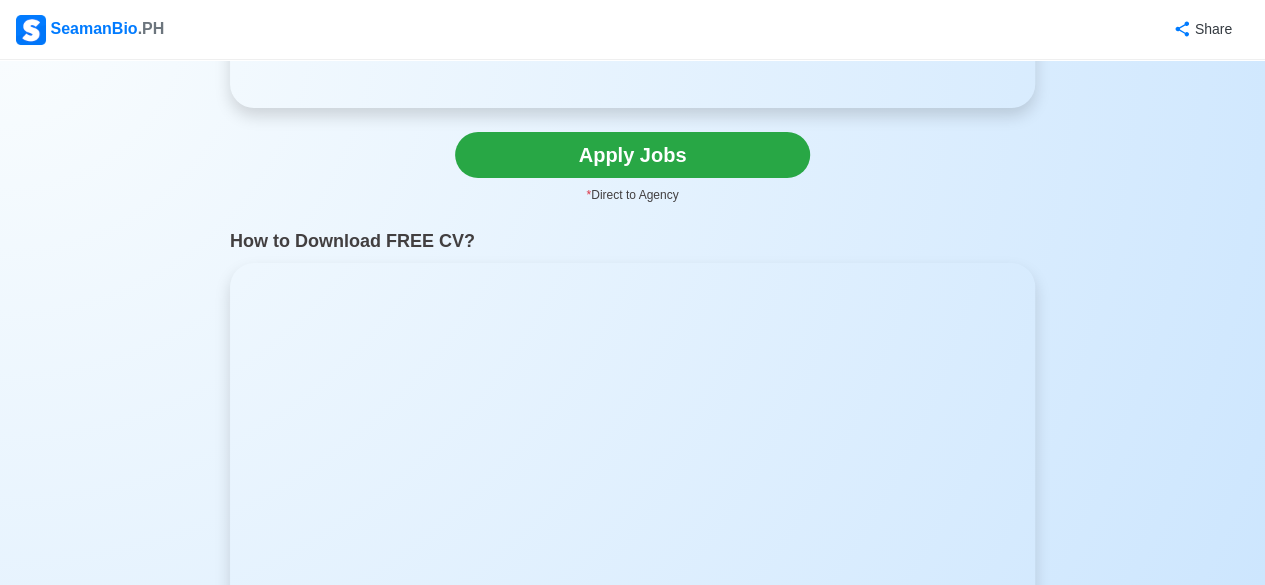 scroll, scrollTop: 915, scrollLeft: 0, axis: vertical 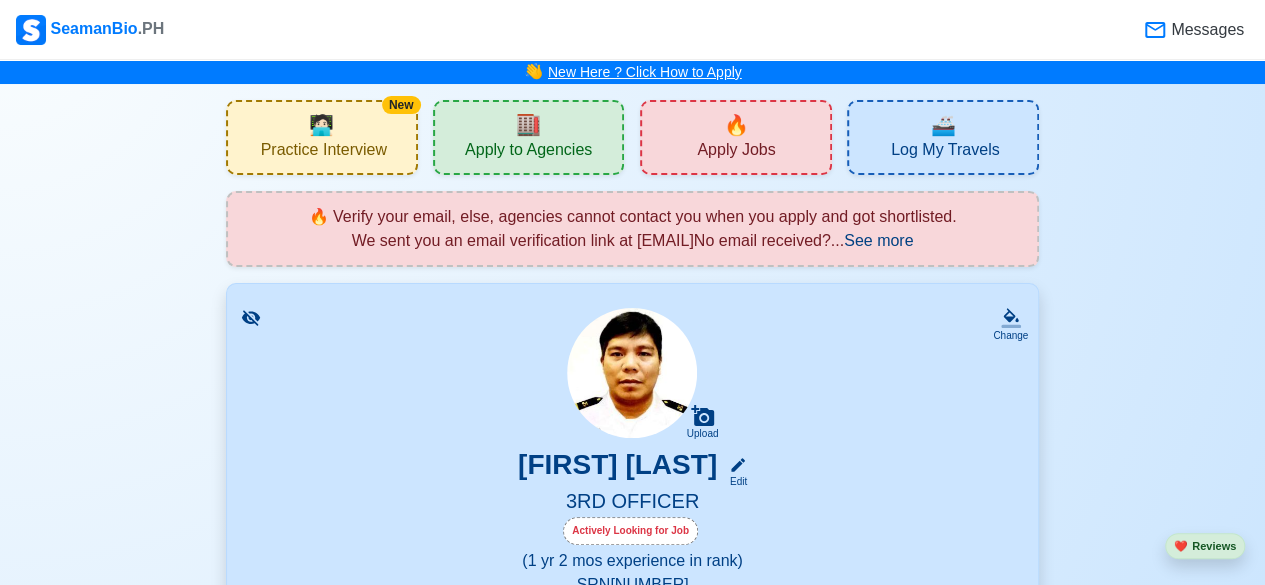 click on "New Here ? Click How to Apply" at bounding box center (645, 72) 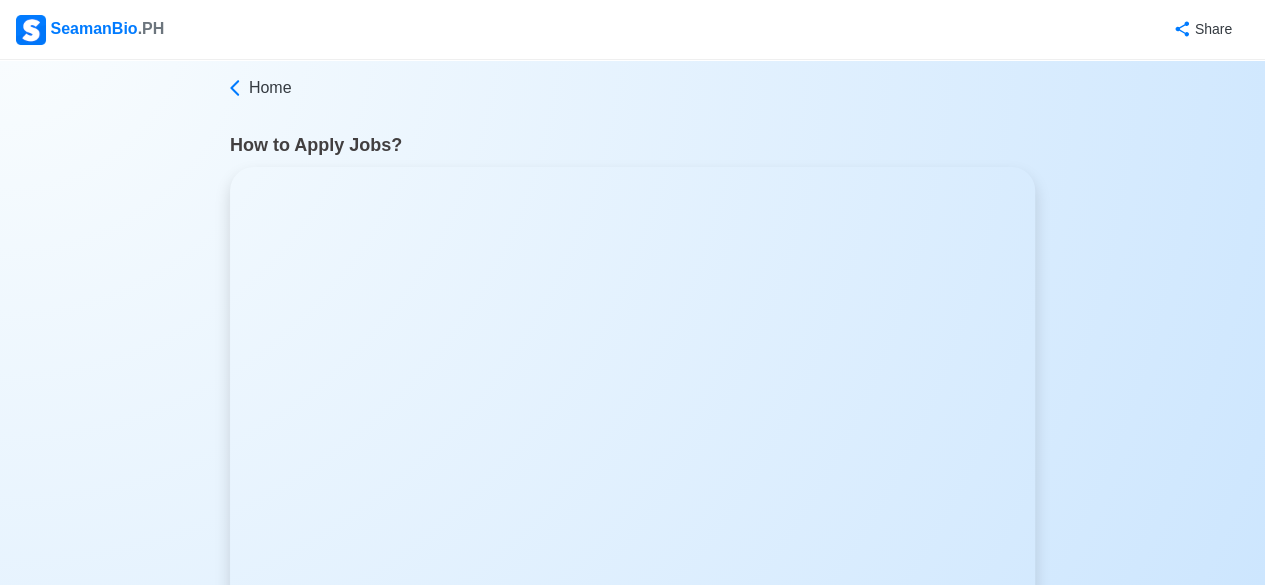 scroll, scrollTop: 35, scrollLeft: 0, axis: vertical 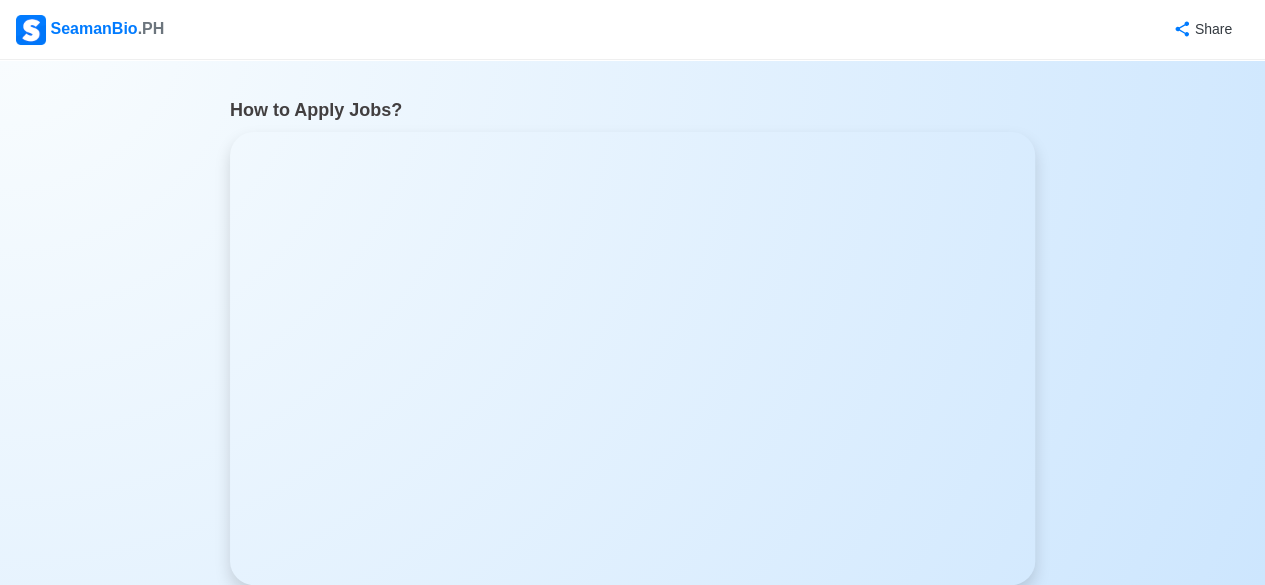 click at bounding box center (31, 30) 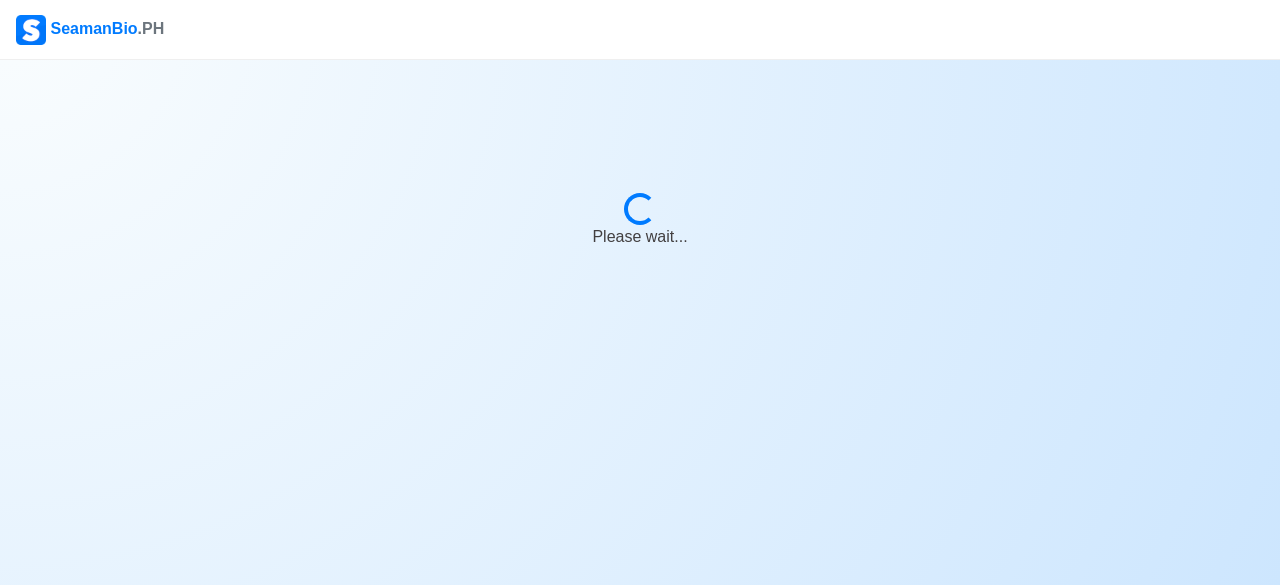 click at bounding box center [31, 30] 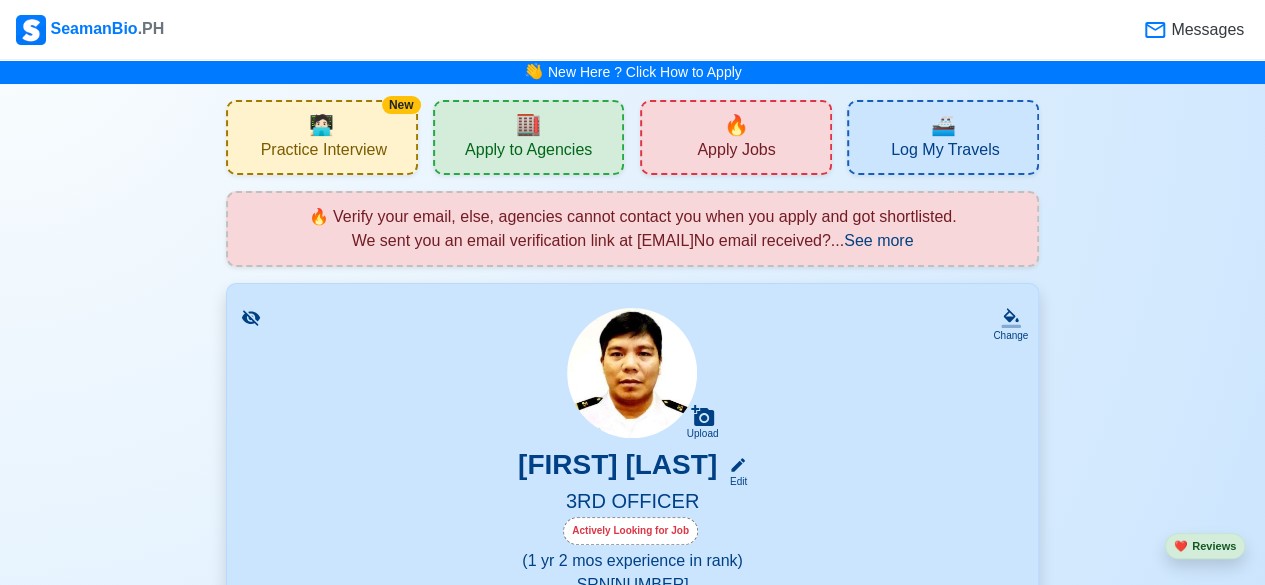 click on "Apply Jobs" at bounding box center [736, 152] 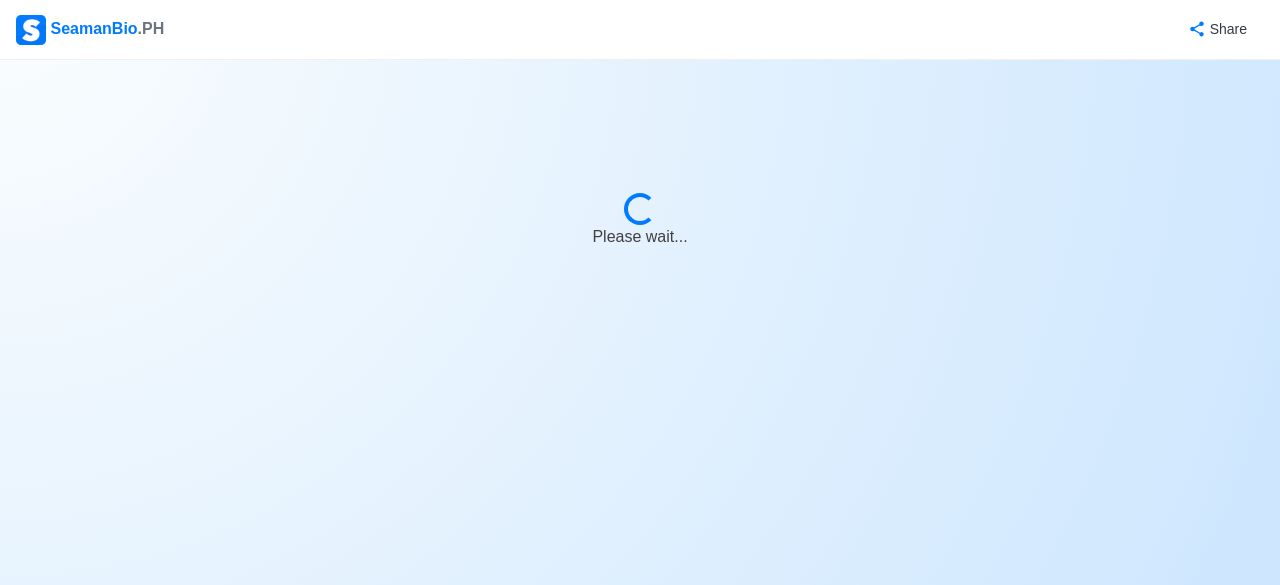 select on "3rd Officer" 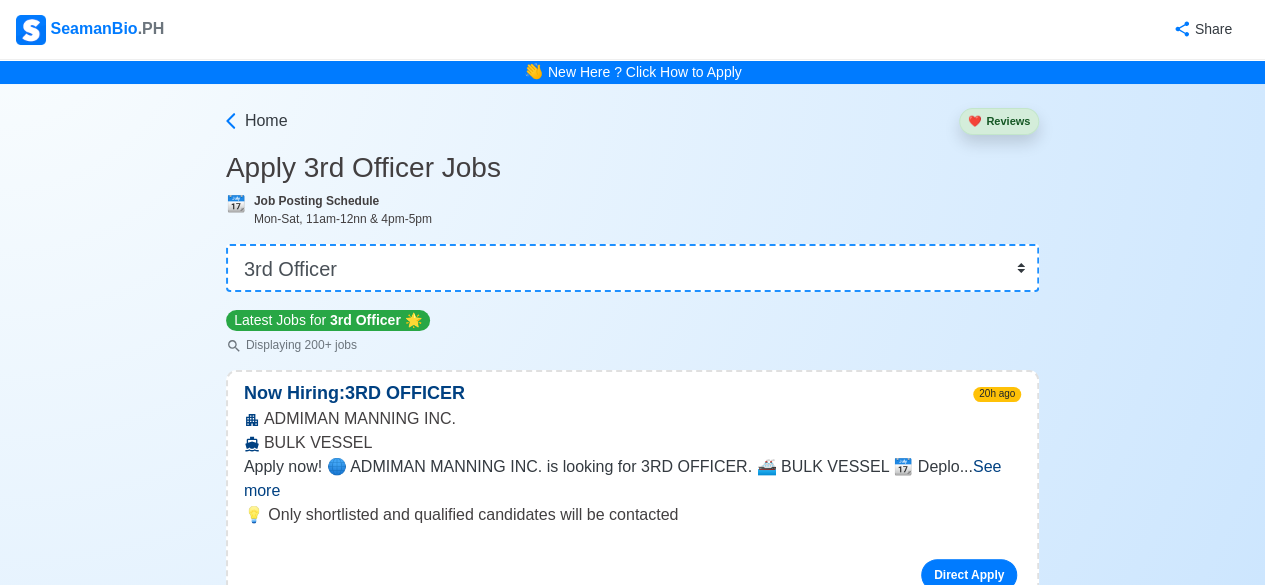 scroll, scrollTop: 512, scrollLeft: 0, axis: vertical 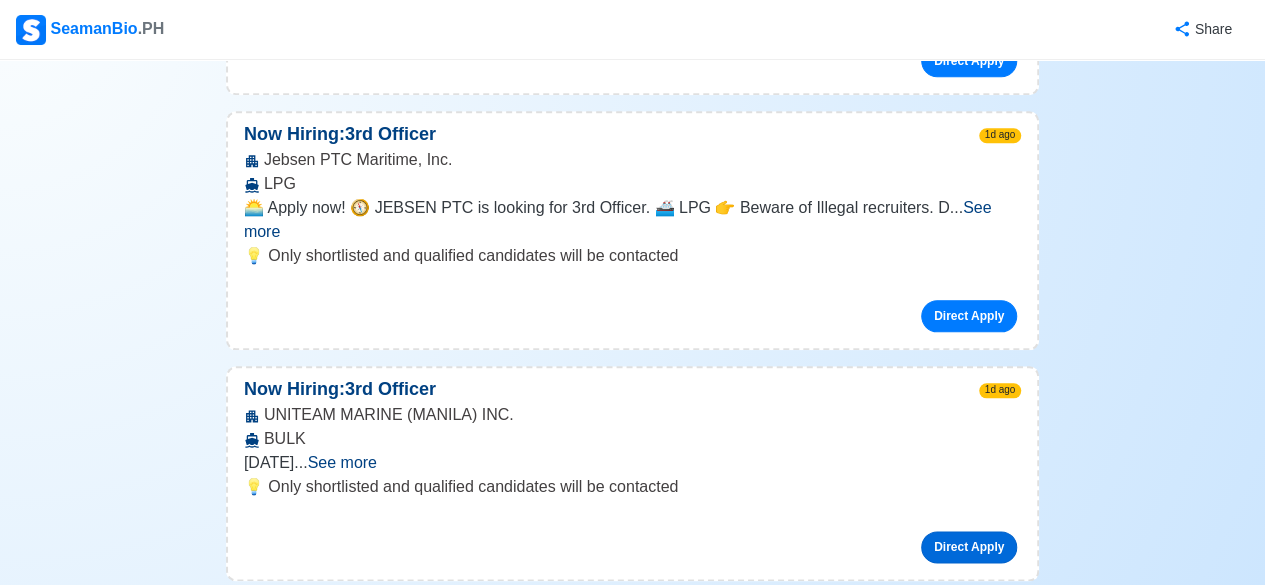 click on "Direct Apply" at bounding box center (969, 547) 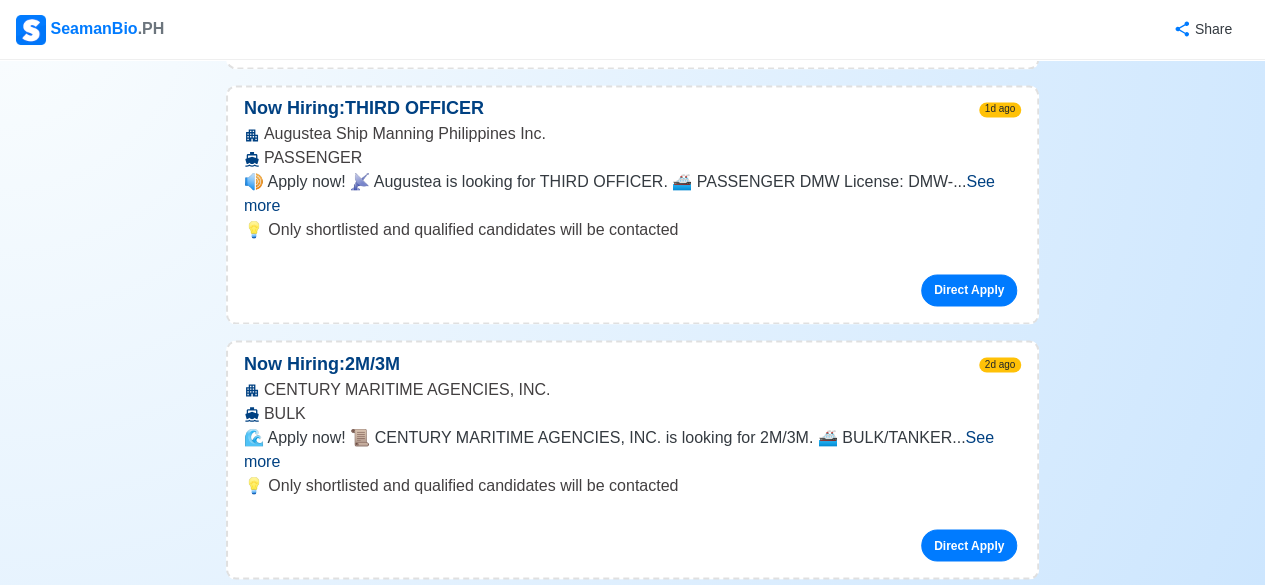 scroll, scrollTop: 2048, scrollLeft: 0, axis: vertical 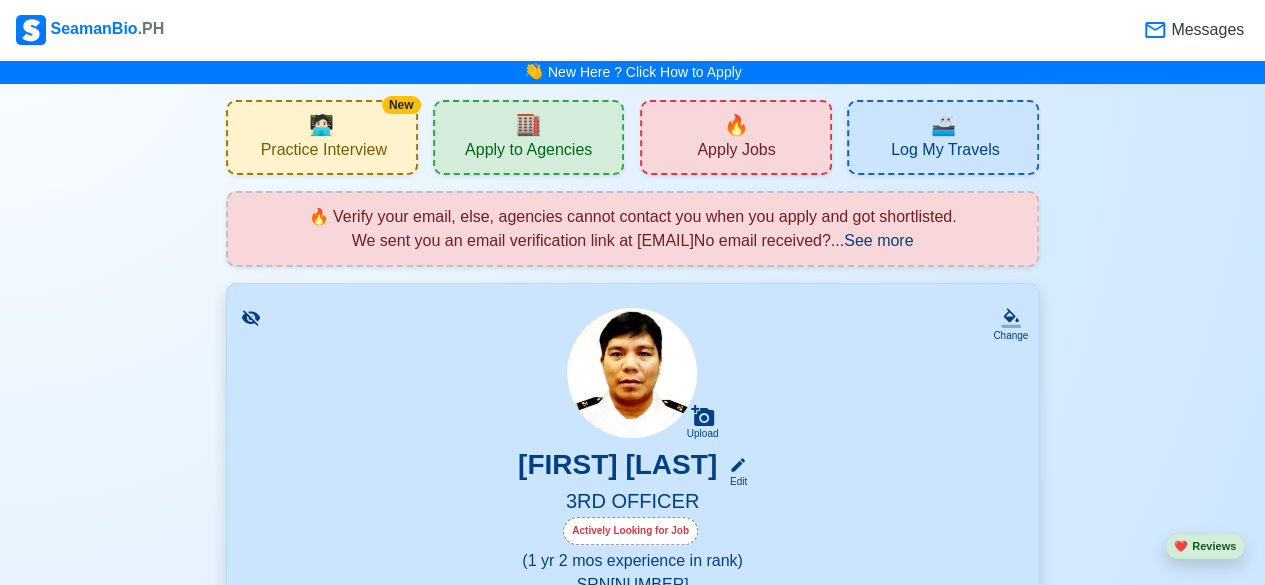 click on "Apply Jobs" at bounding box center (736, 152) 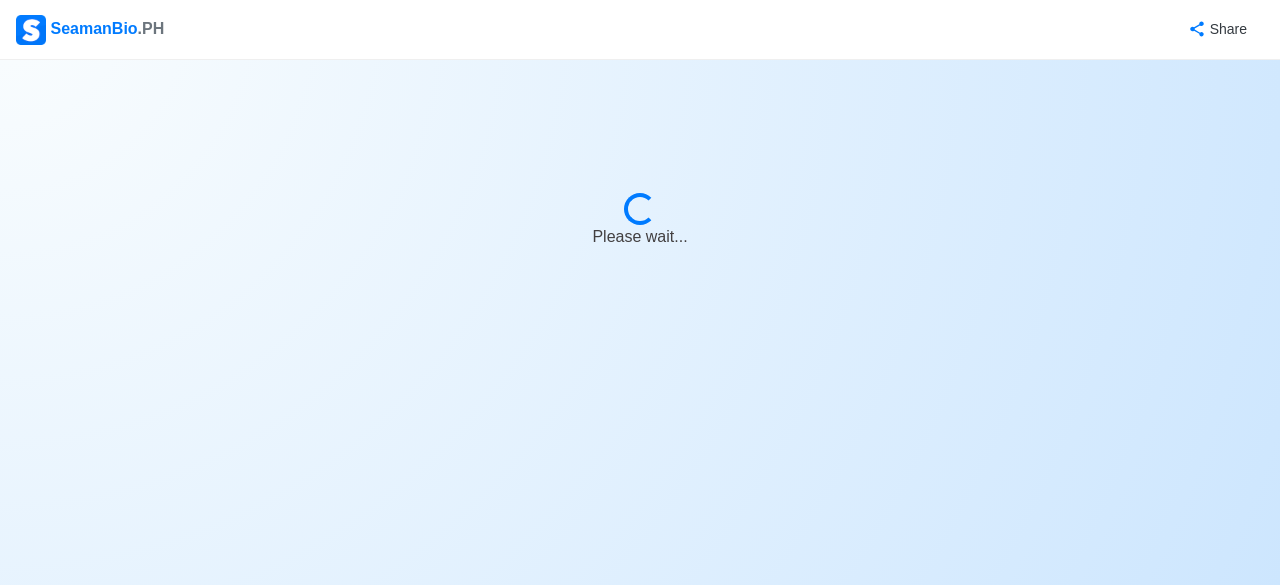 select on "3rd Officer" 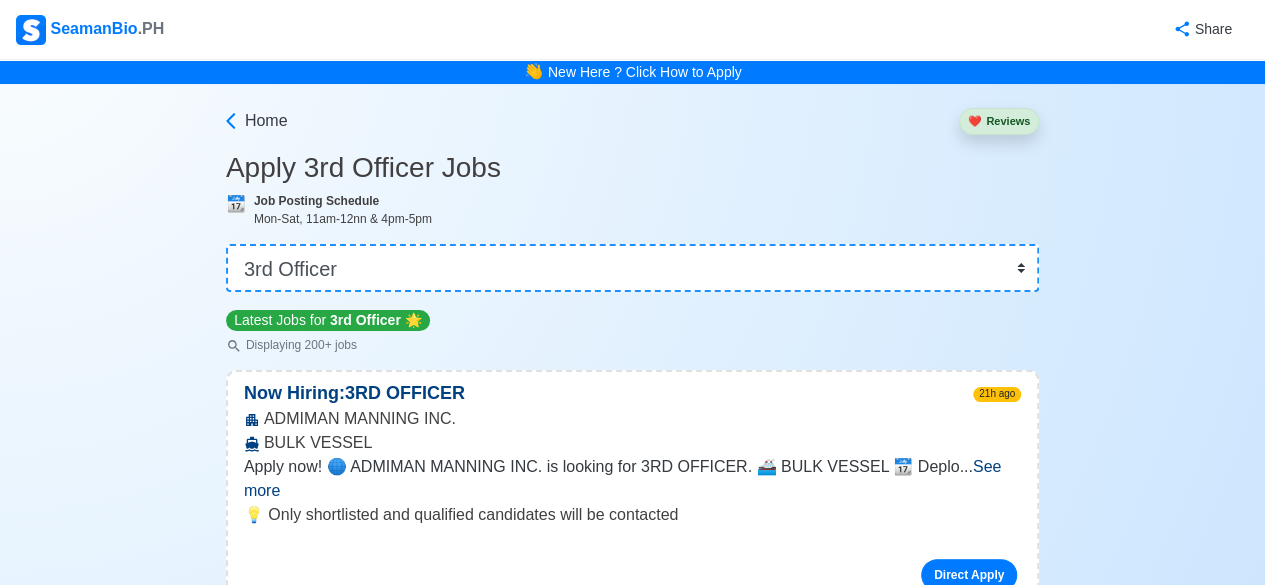 click on "SeamanBio .PH" at bounding box center [90, 30] 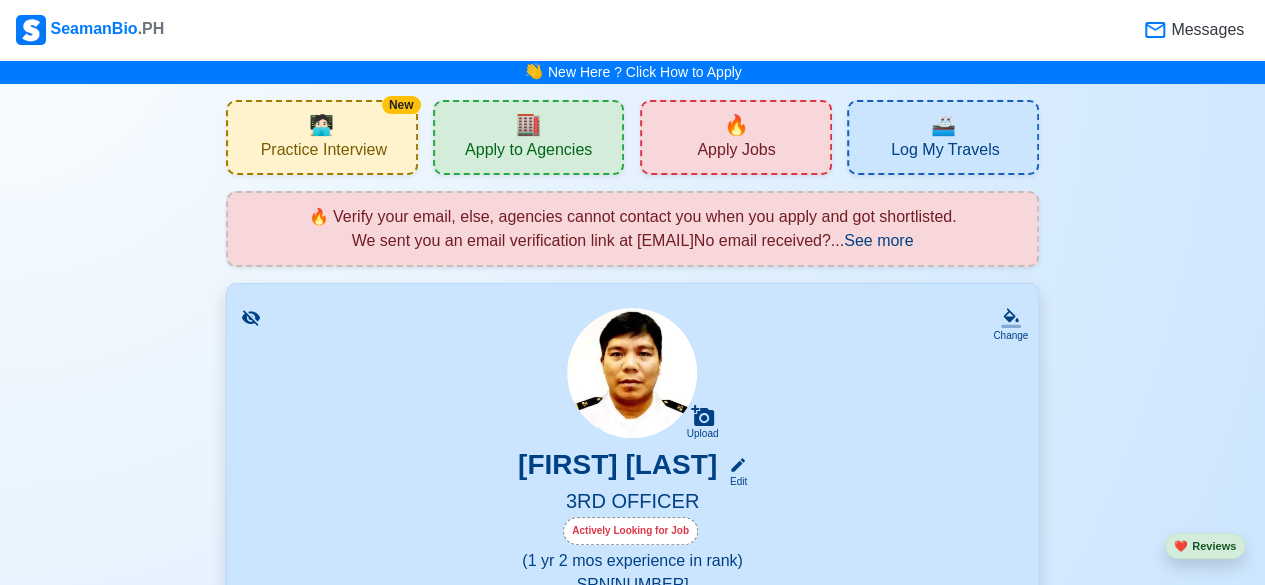 click on "SeamanBio .PH" at bounding box center (90, 30) 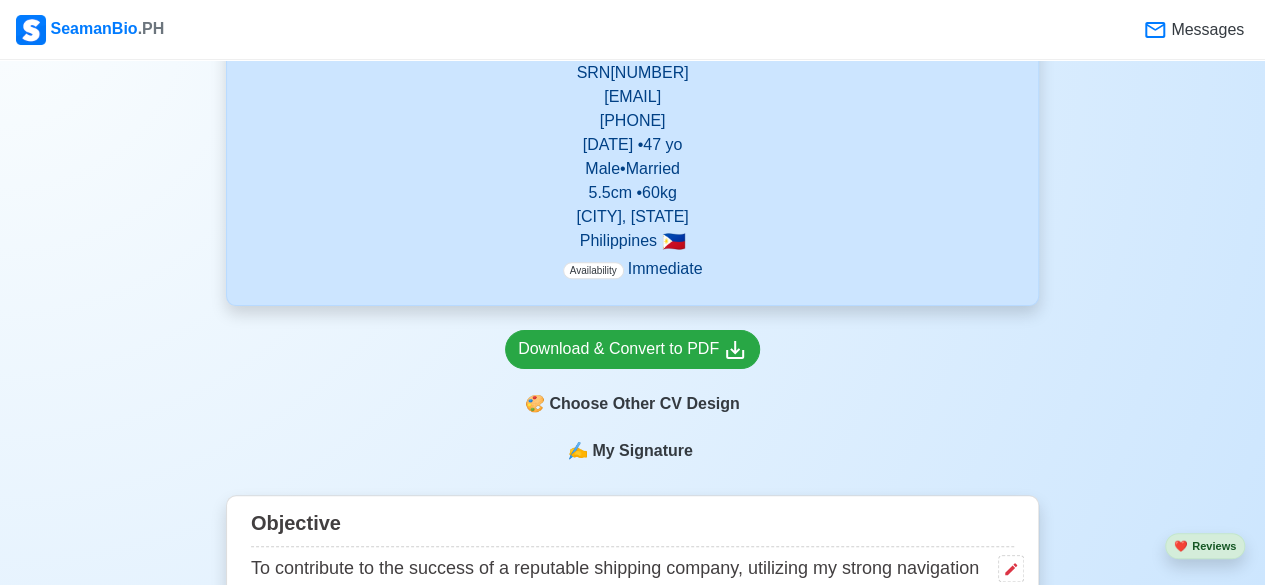 scroll, scrollTop: 0, scrollLeft: 0, axis: both 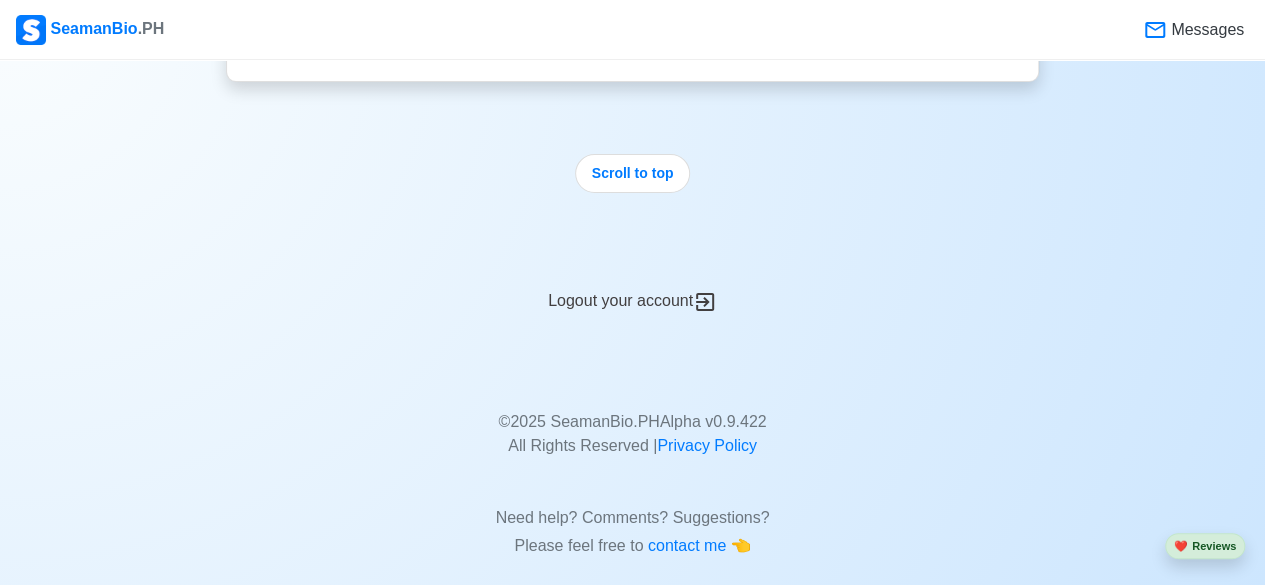 click 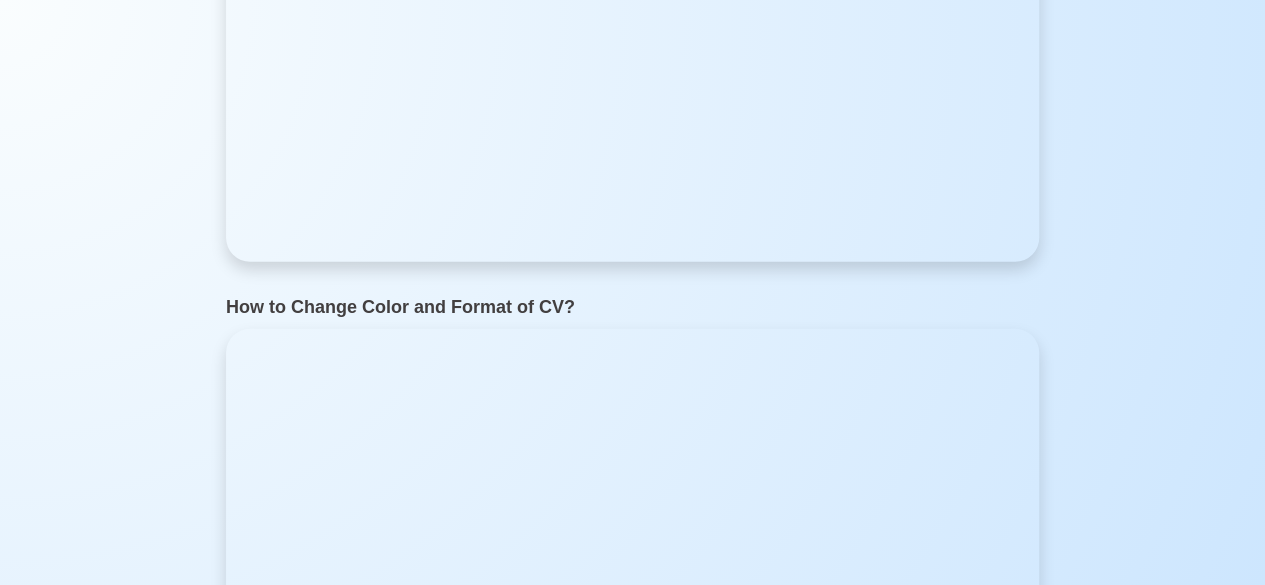 scroll, scrollTop: 0, scrollLeft: 0, axis: both 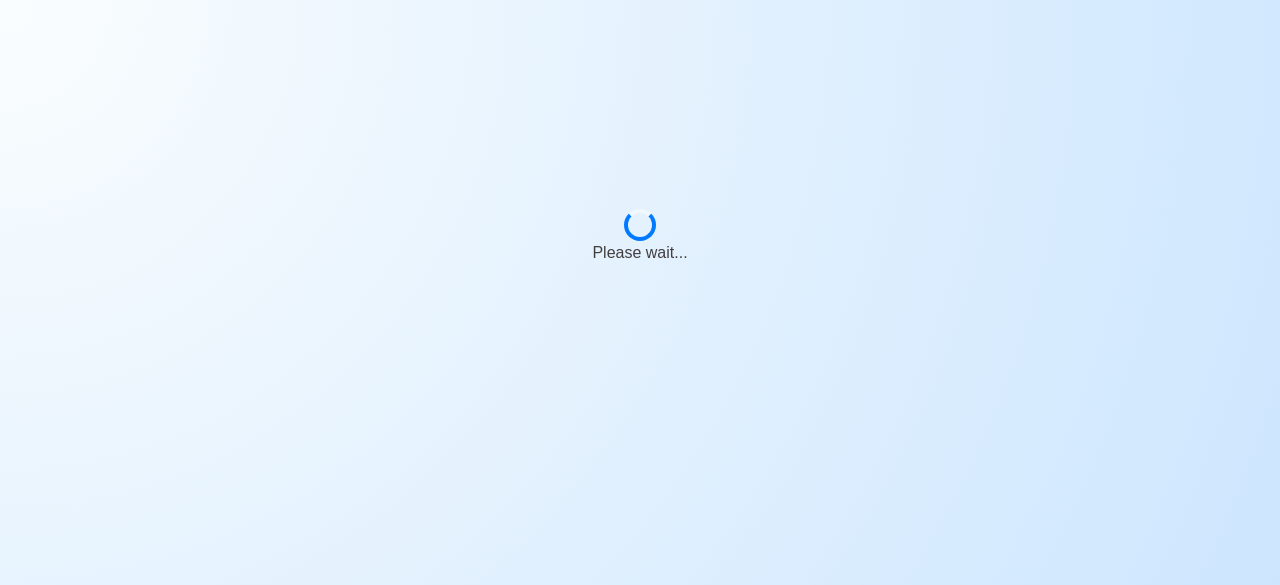 select on "3rd Officer" 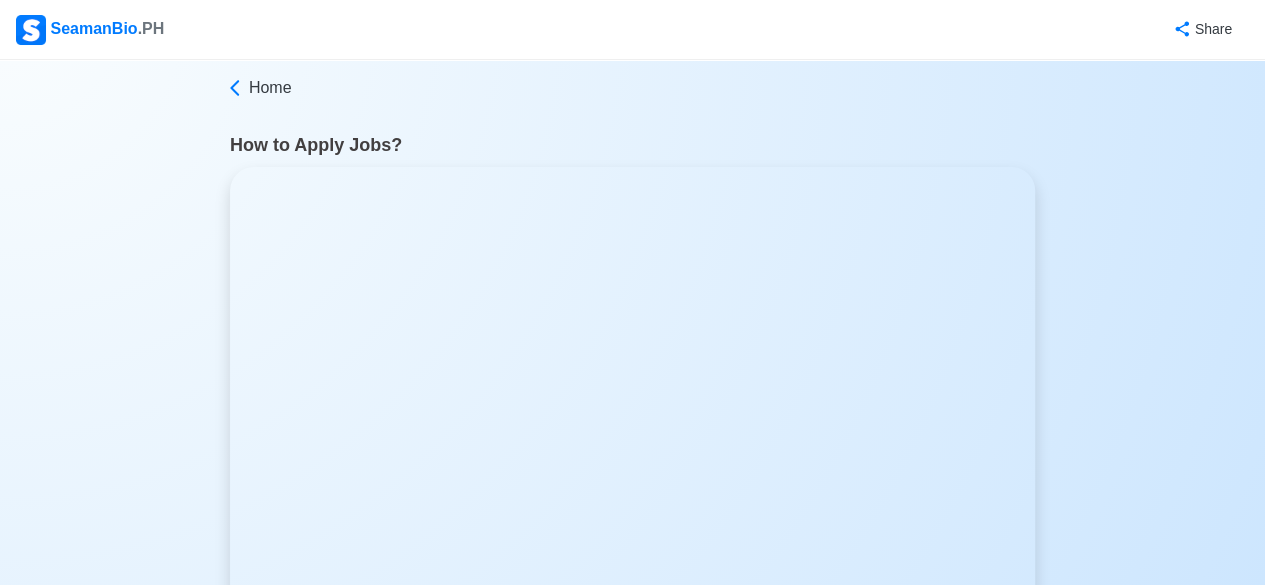 scroll, scrollTop: 35, scrollLeft: 0, axis: vertical 